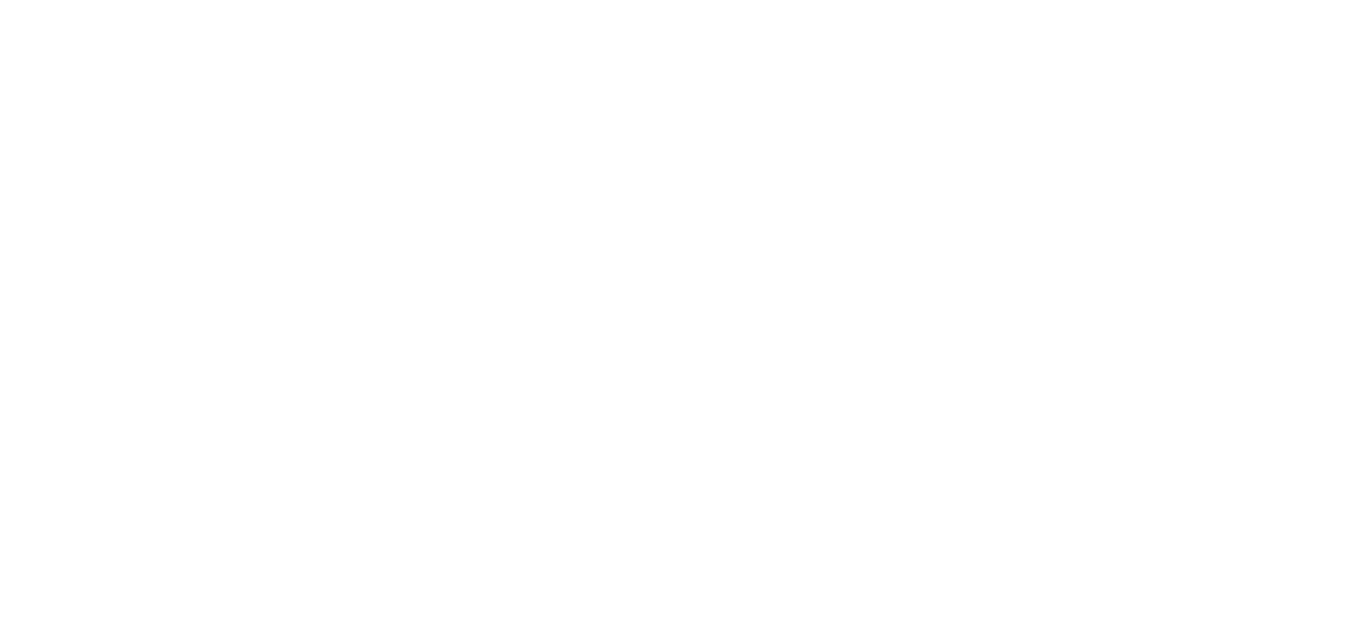 scroll, scrollTop: 0, scrollLeft: 0, axis: both 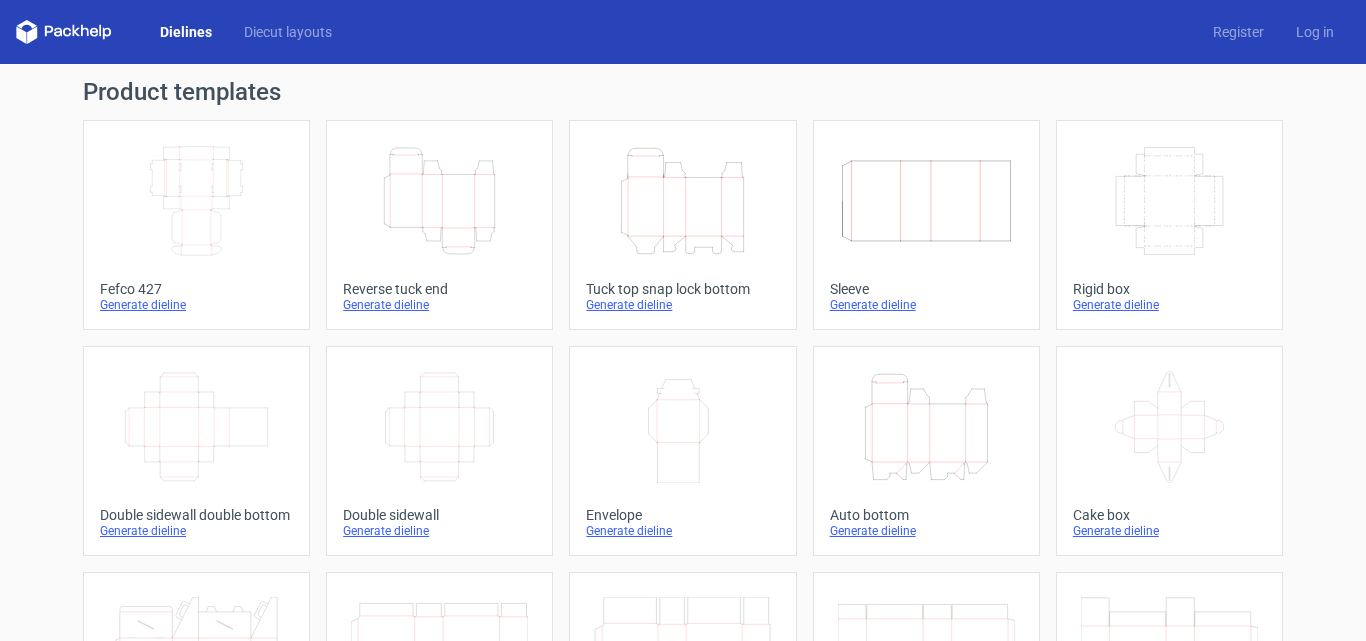 click on "Height   Depth   Width" 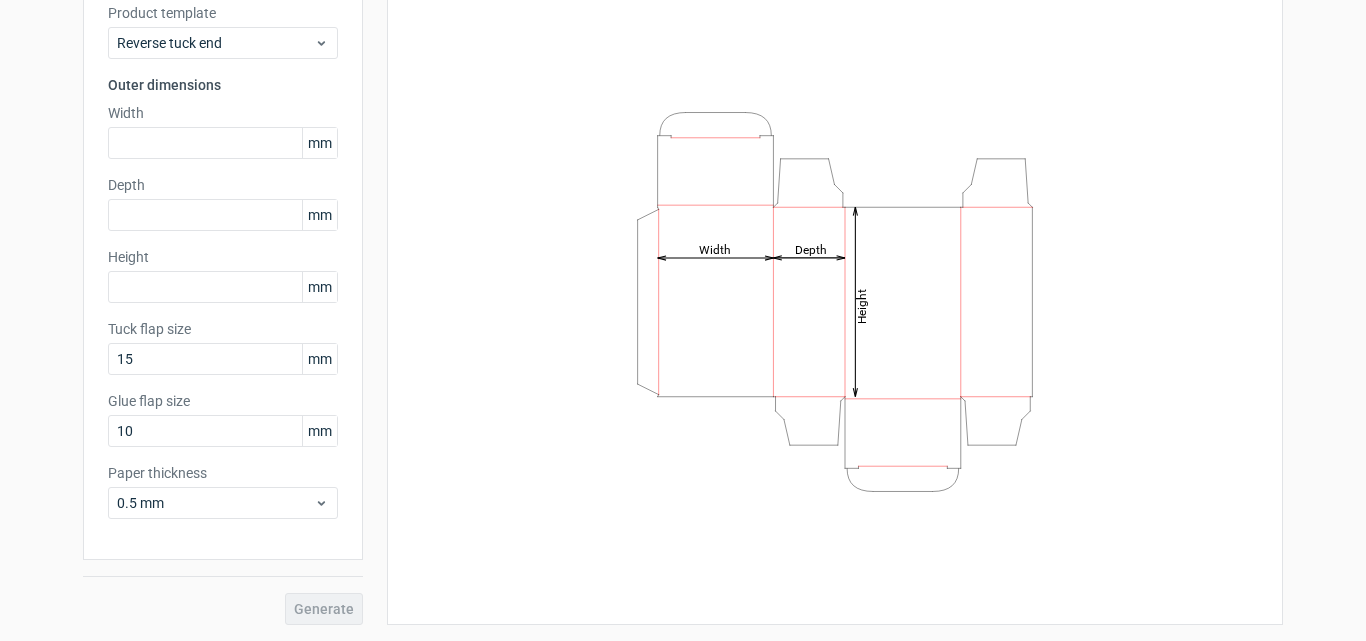scroll, scrollTop: 42, scrollLeft: 0, axis: vertical 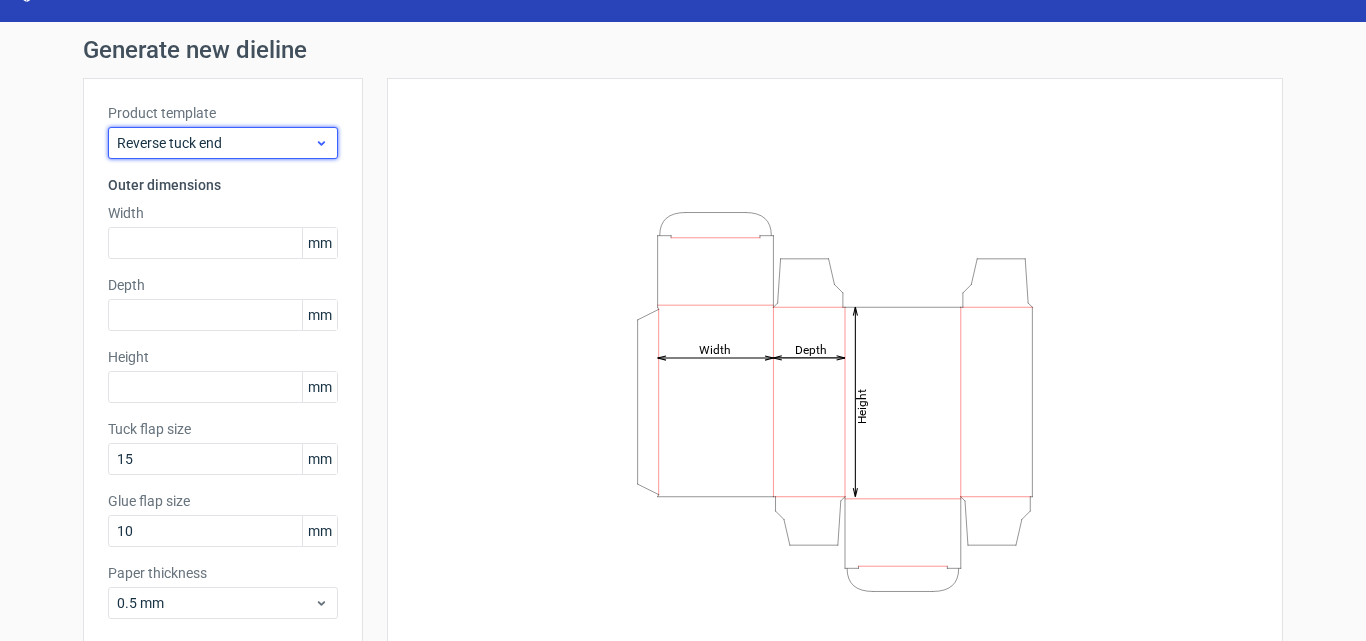 click on "Reverse tuck end" at bounding box center [215, 143] 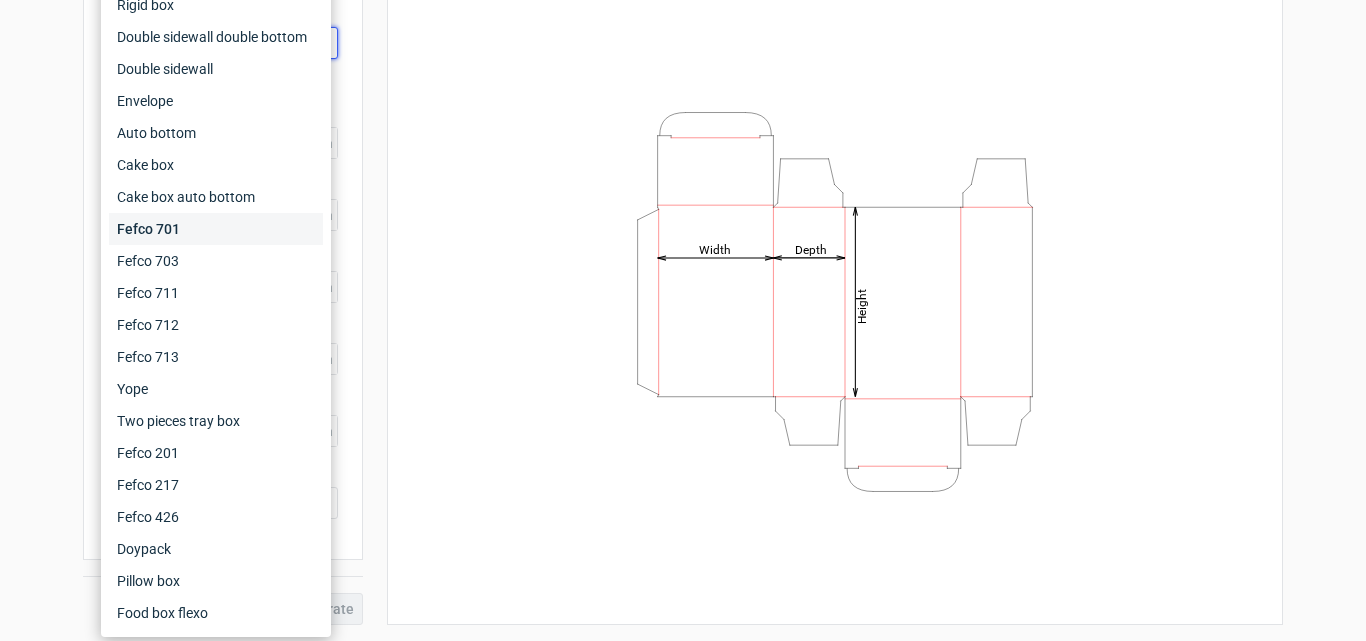 scroll, scrollTop: 0, scrollLeft: 0, axis: both 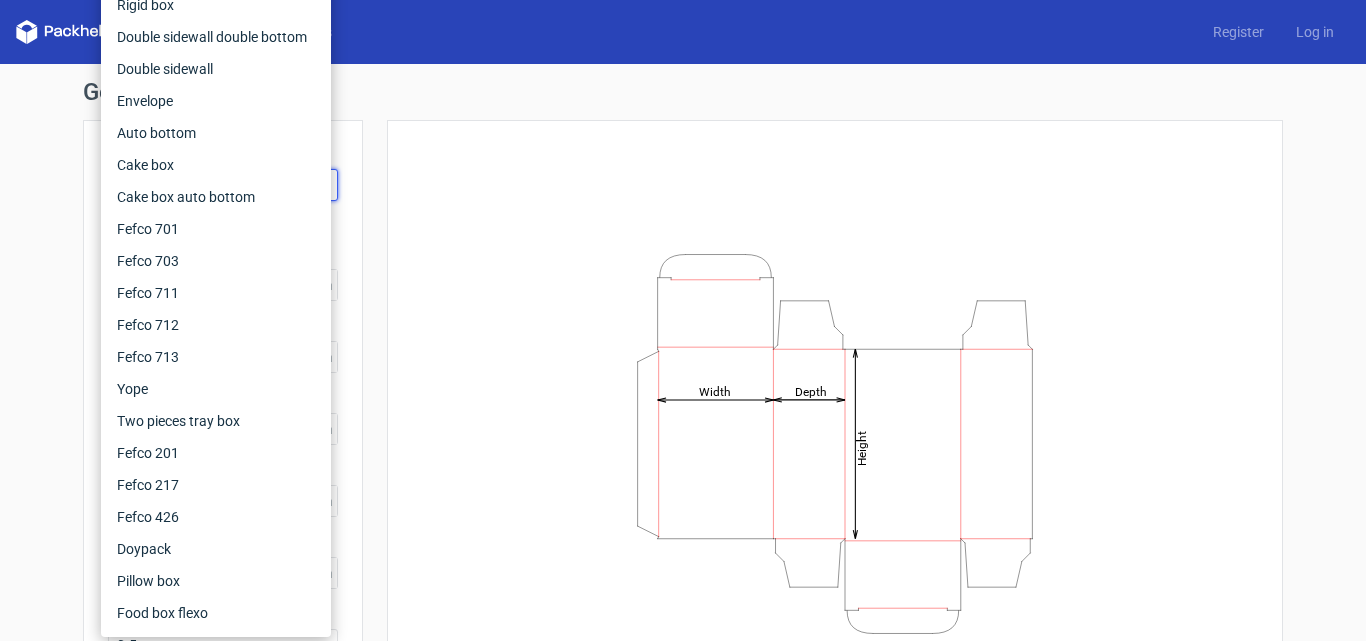 click on "Height   Depth   Width" at bounding box center (835, 443) 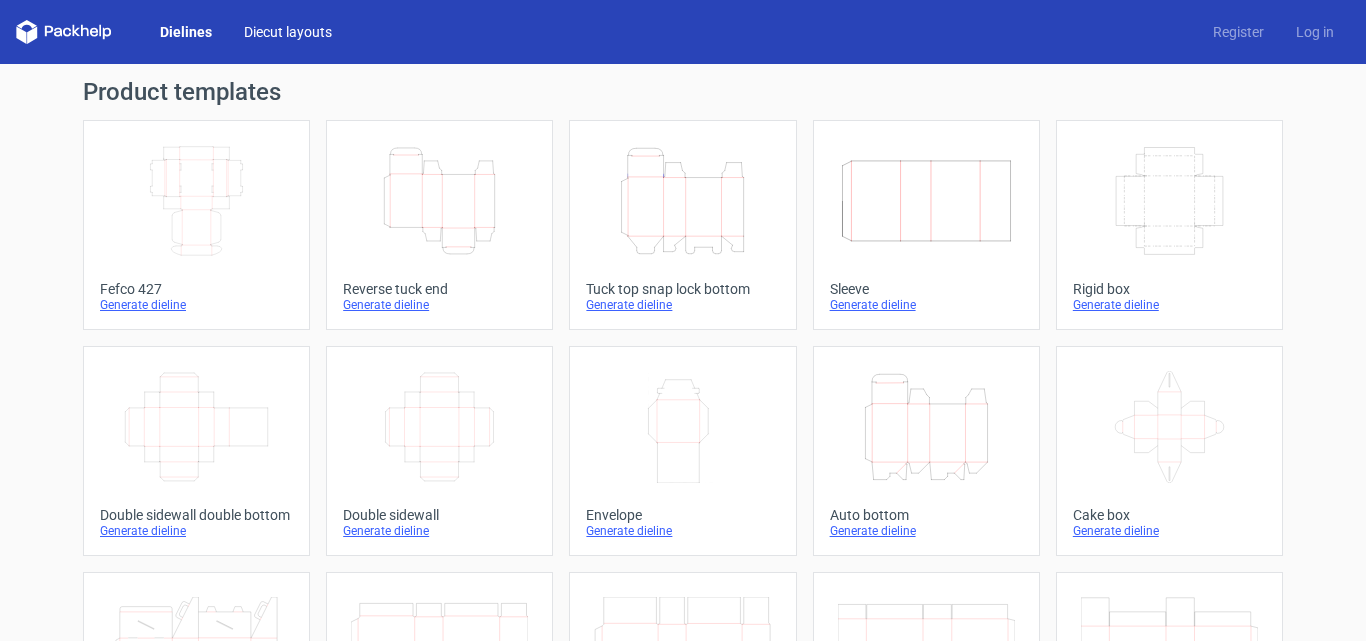 click on "Diecut layouts" at bounding box center (288, 32) 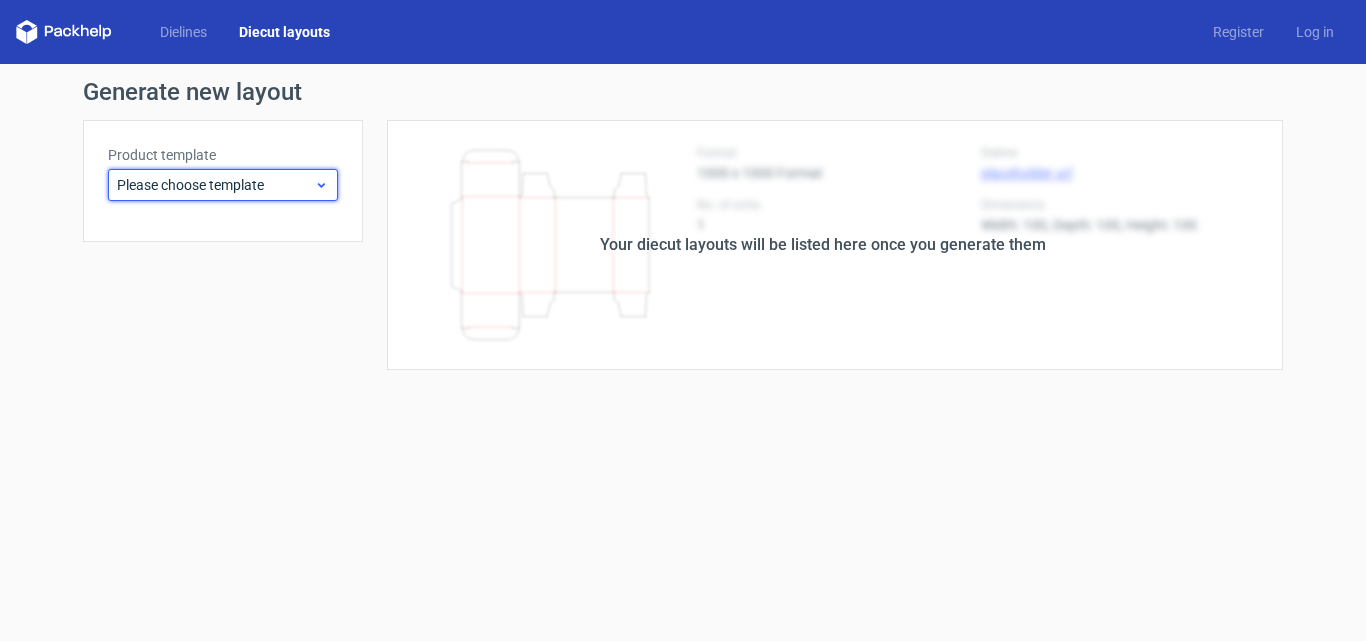 click on "Please choose template" at bounding box center [223, 185] 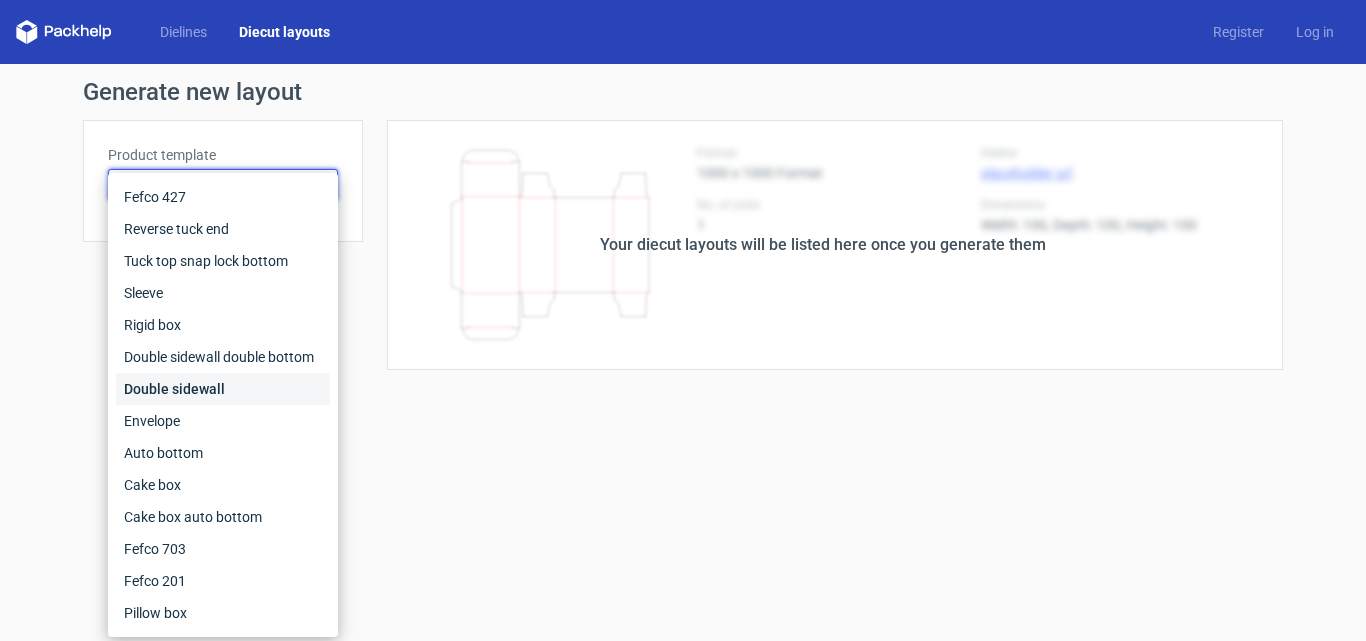 click on "Double sidewall" at bounding box center [223, 389] 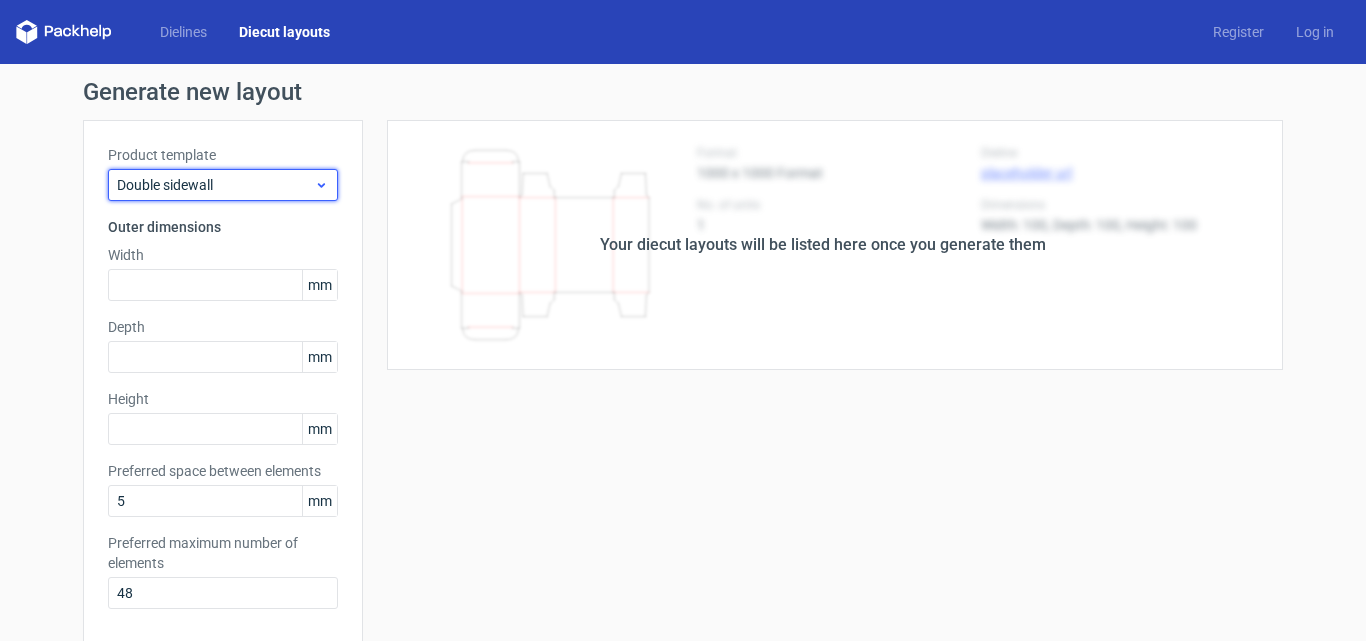 click on "Double sidewall" at bounding box center [215, 185] 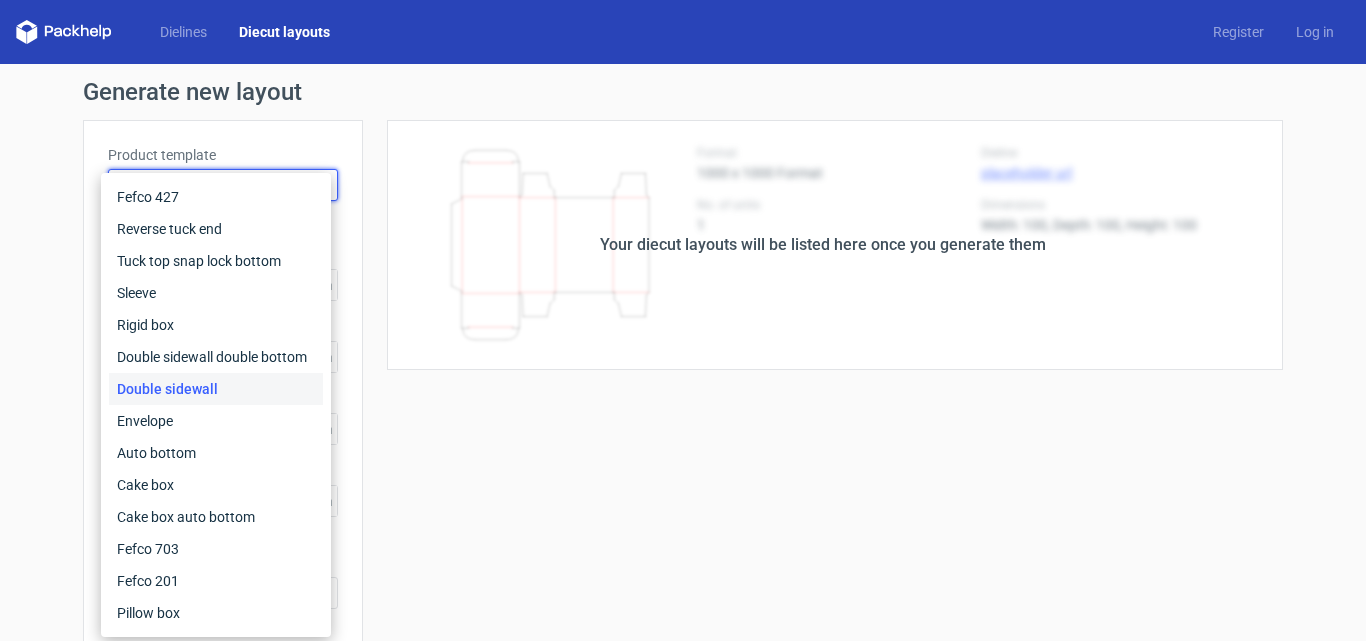 click on "Dielines Diecut layouts Register Log in" at bounding box center (683, 32) 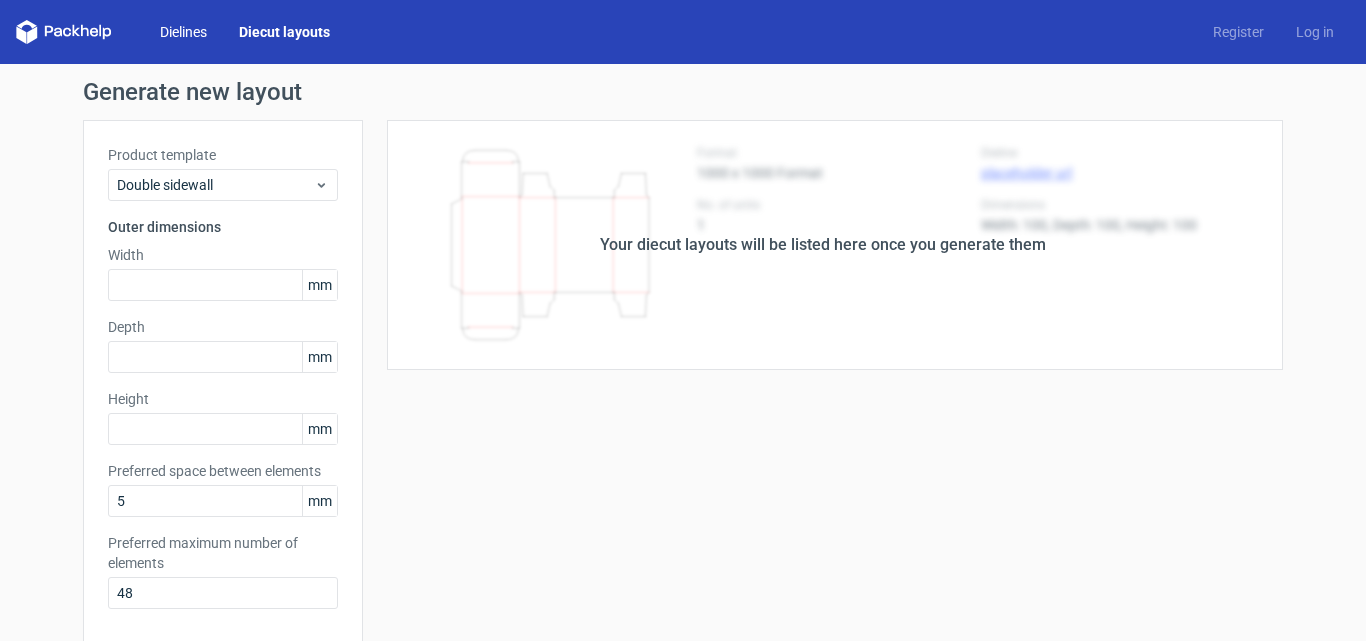 click on "Dielines" at bounding box center (183, 32) 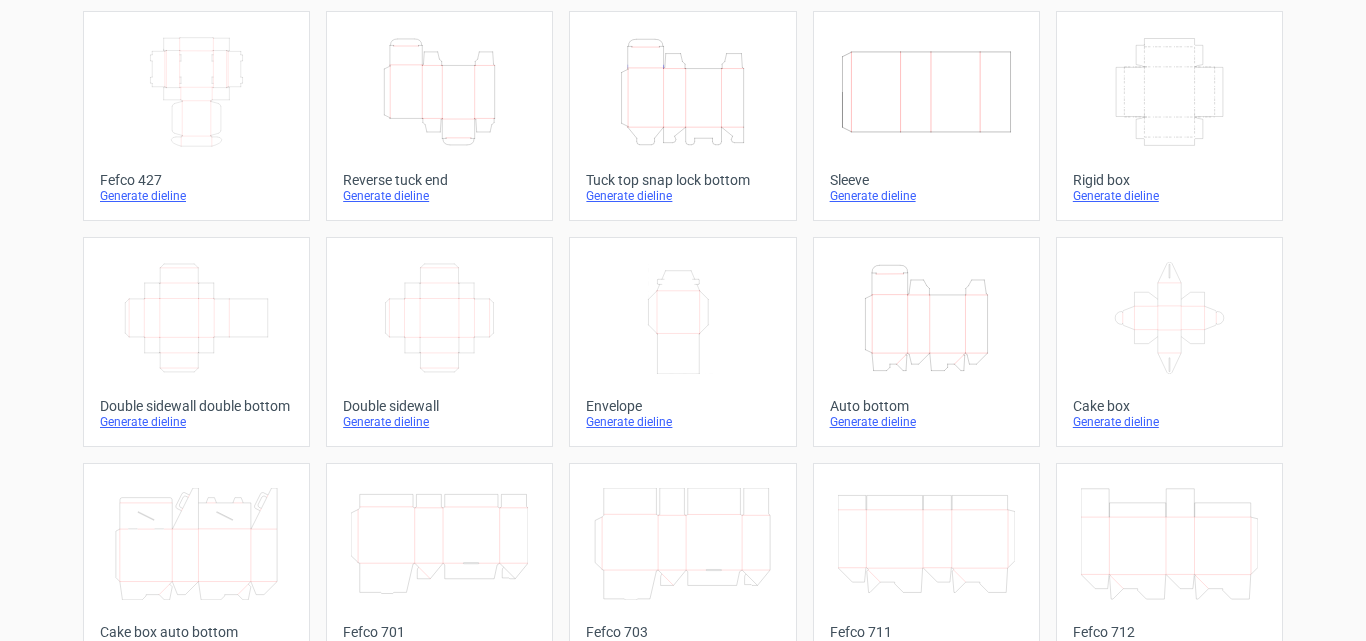 scroll, scrollTop: 0, scrollLeft: 0, axis: both 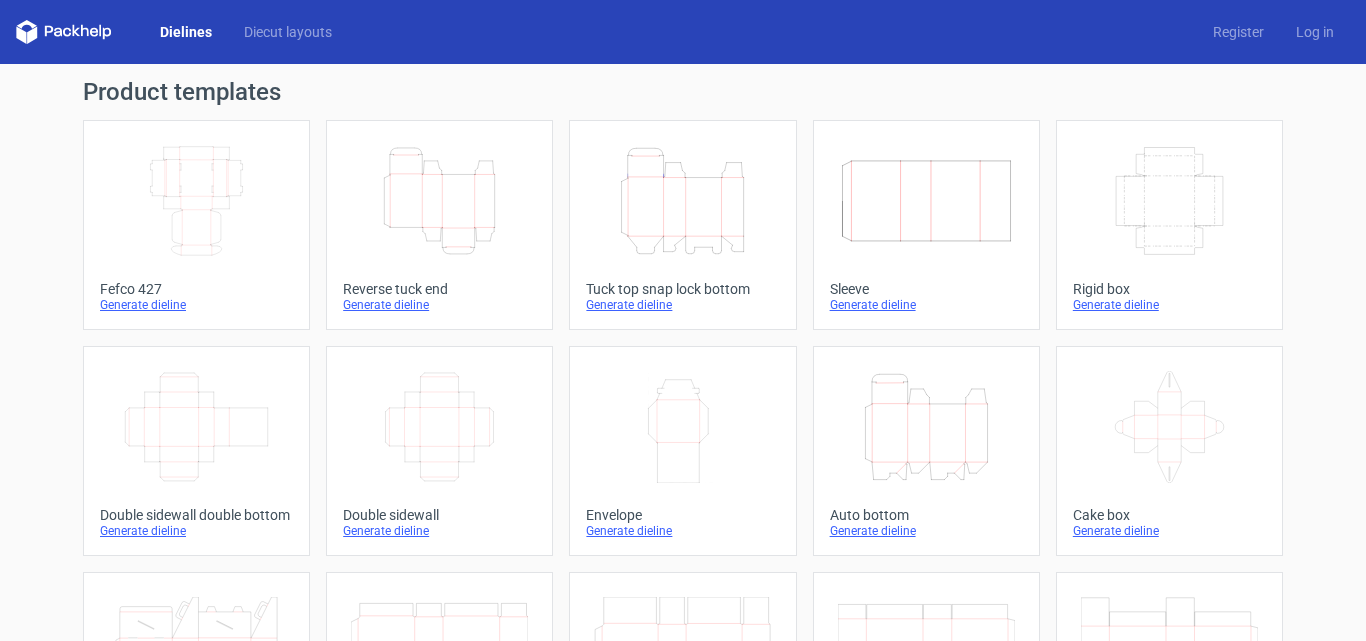 click on "Generate dieline" at bounding box center (439, 305) 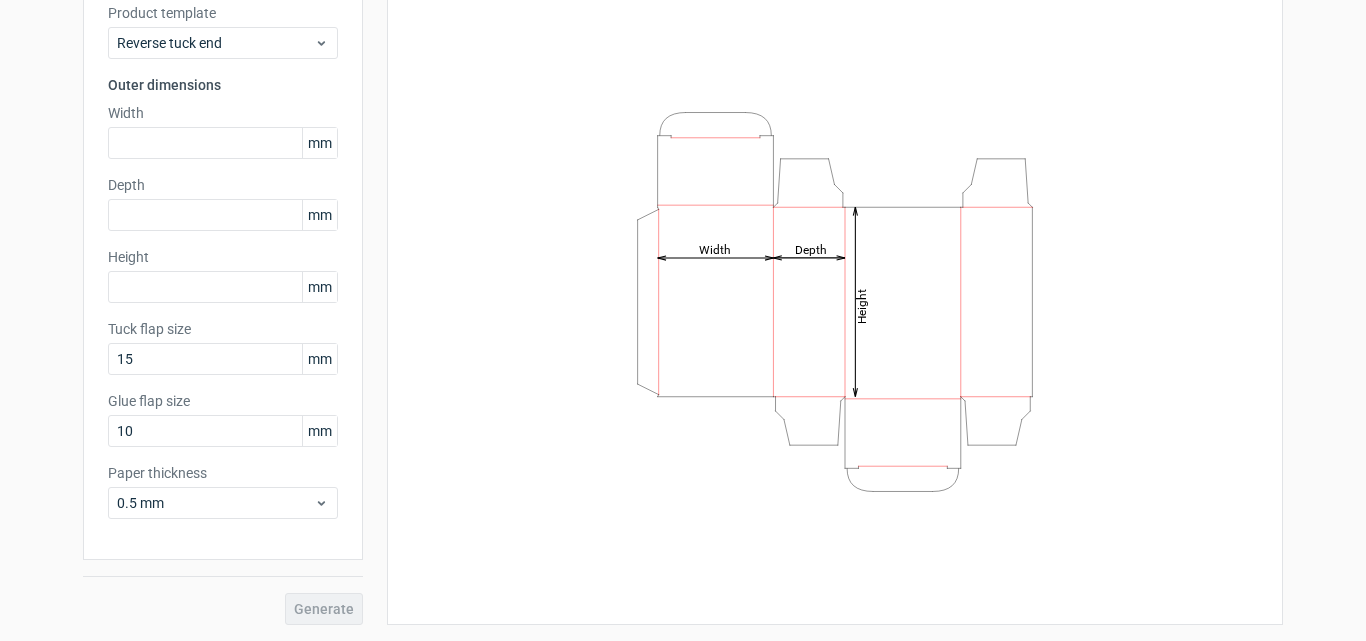 scroll, scrollTop: 0, scrollLeft: 0, axis: both 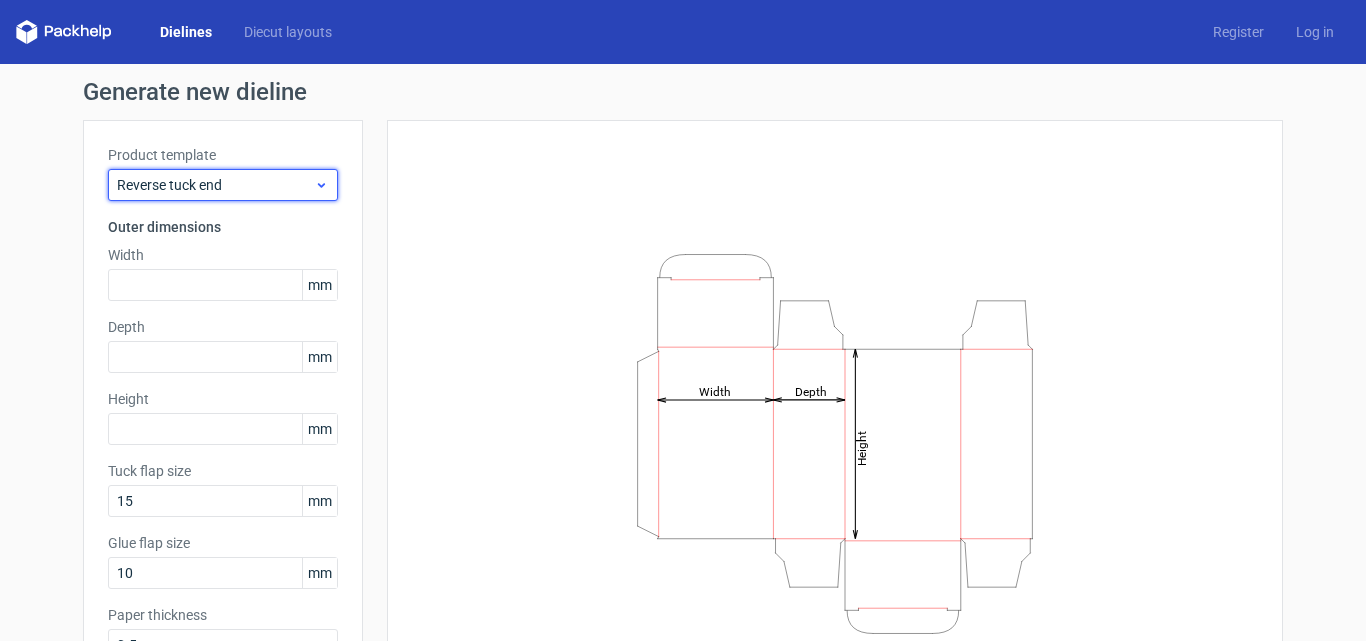 click on "Reverse tuck end" at bounding box center [223, 185] 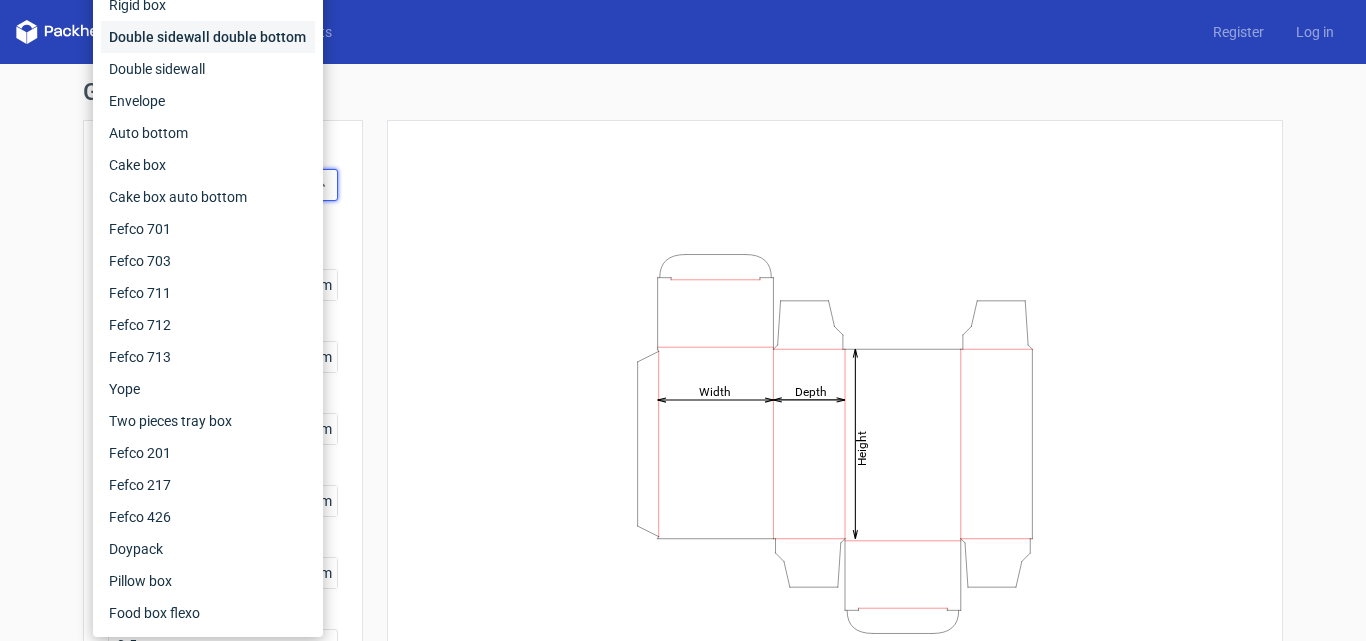 click on "Double sidewall double bottom" at bounding box center (208, 37) 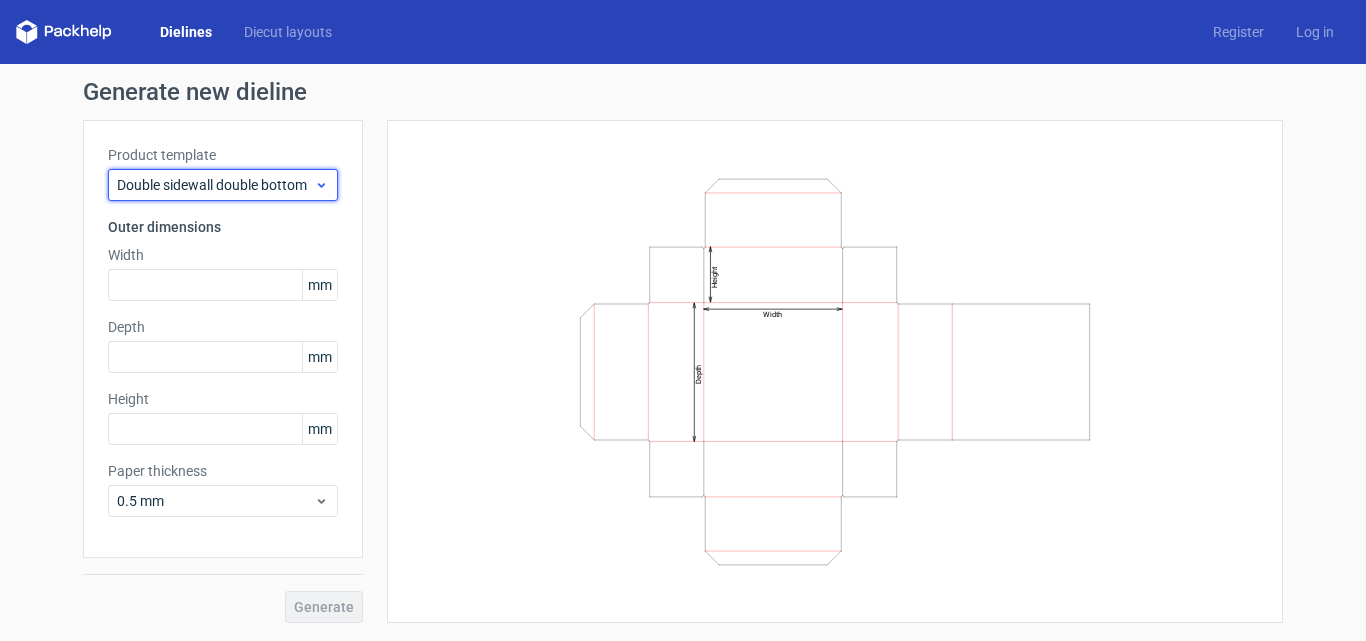 click on "Double sidewall double bottom" at bounding box center (215, 185) 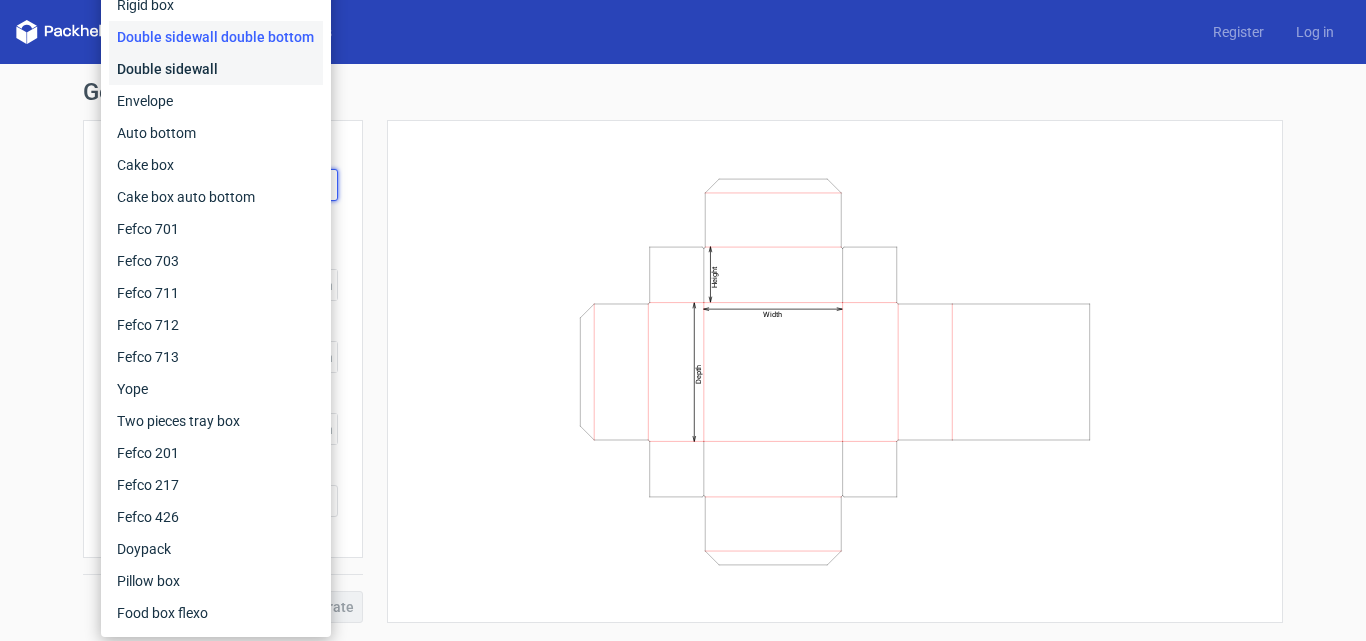 click on "Double sidewall" at bounding box center [216, 69] 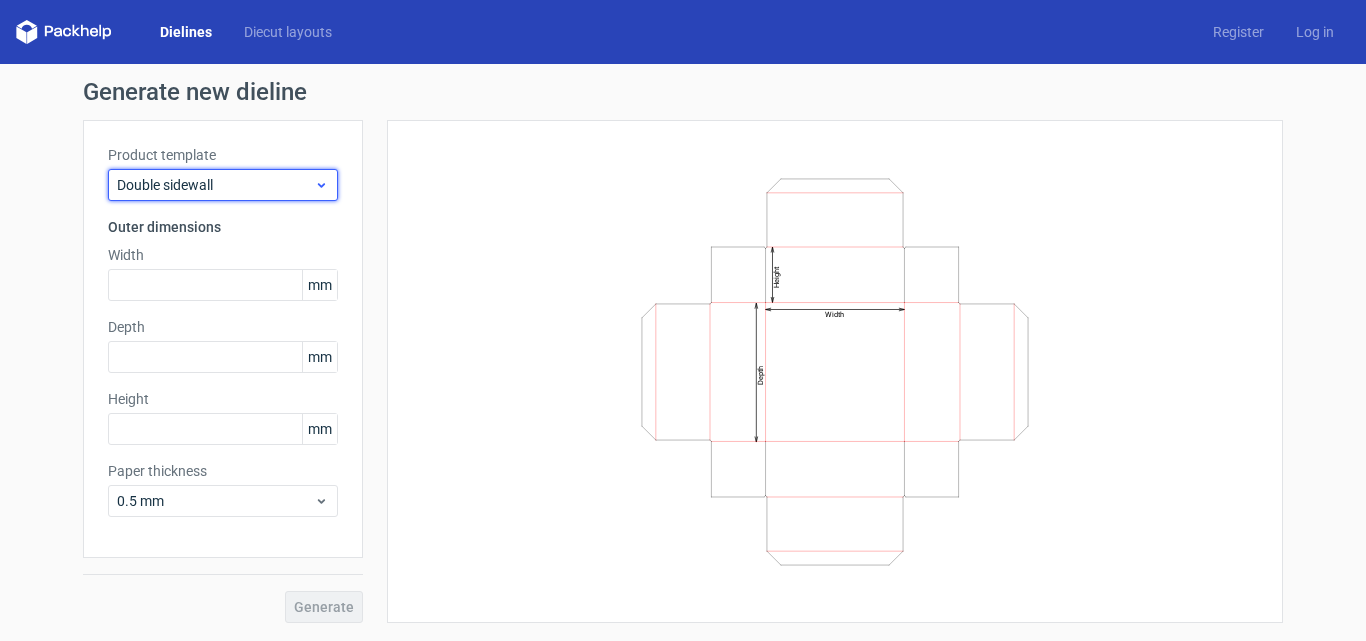 click on "Double sidewall" at bounding box center (215, 185) 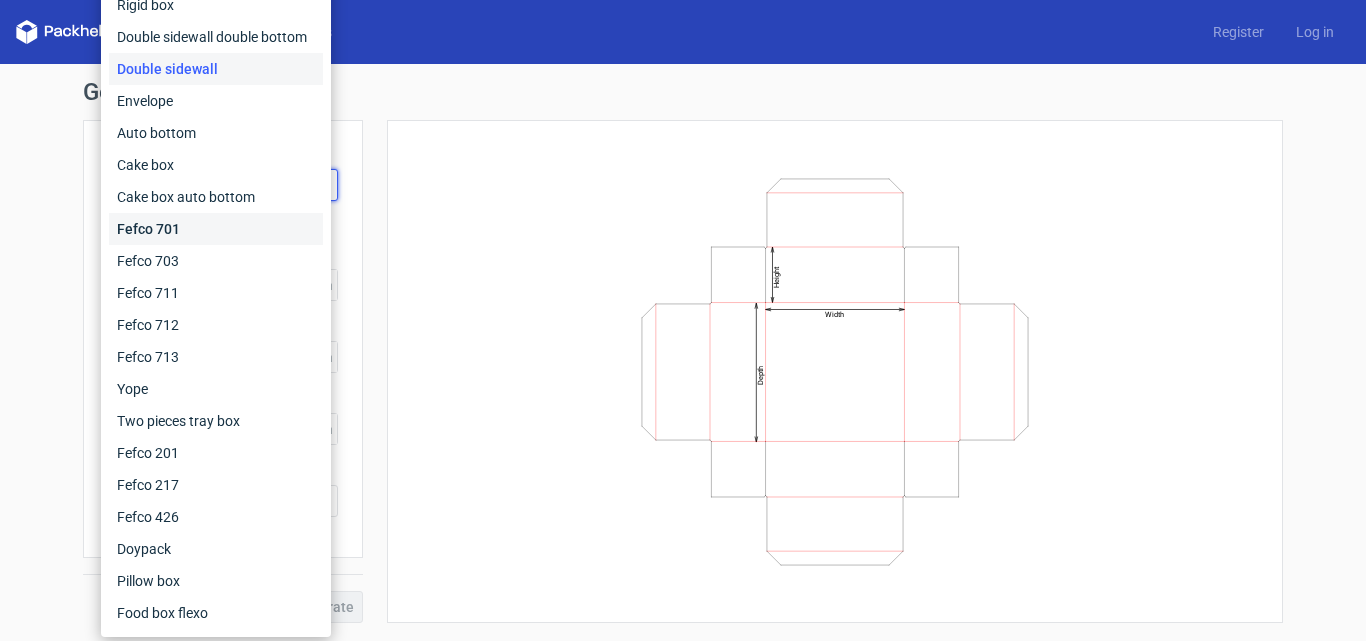 click on "Fefco 701" at bounding box center (216, 229) 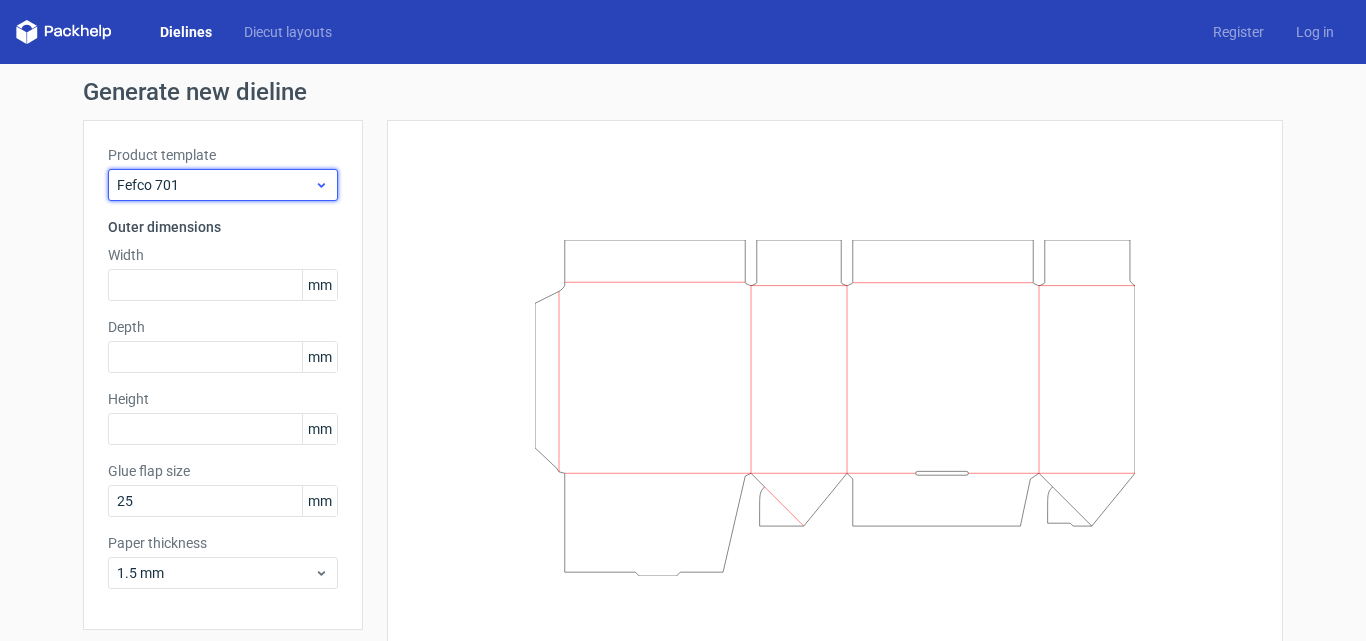 click on "Fefco 701" at bounding box center (215, 185) 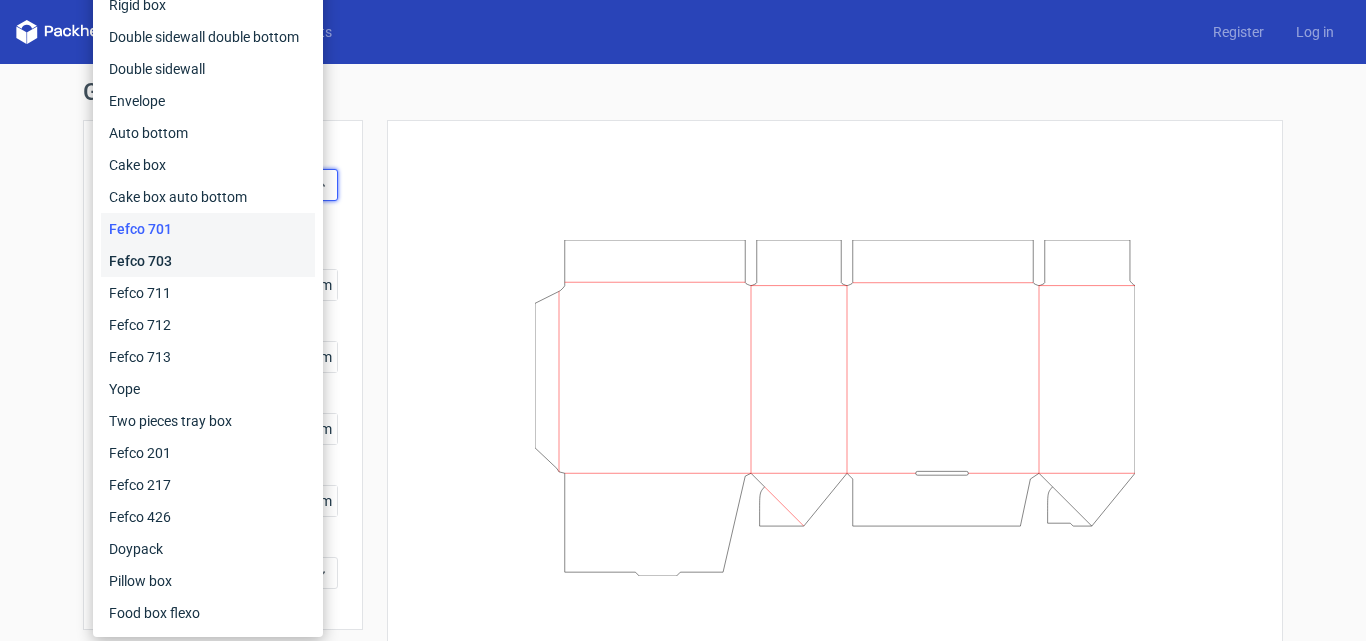 click on "Fefco 703" at bounding box center [208, 261] 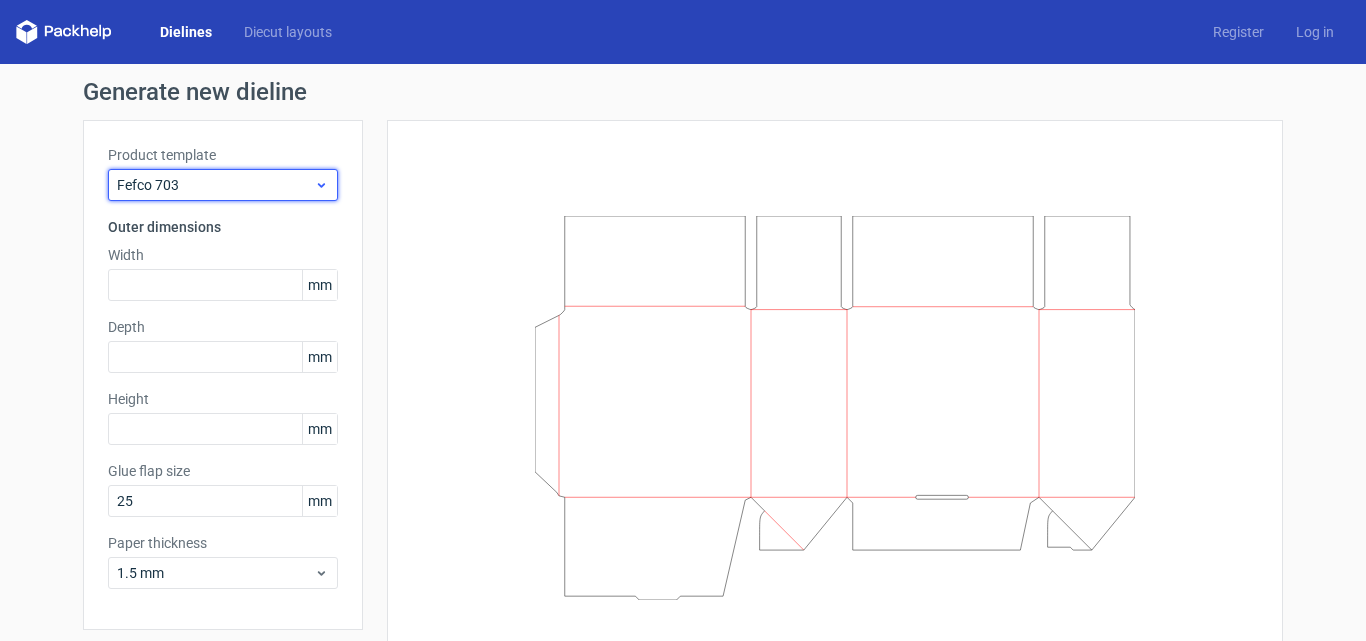 click on "Fefco 703" at bounding box center (215, 185) 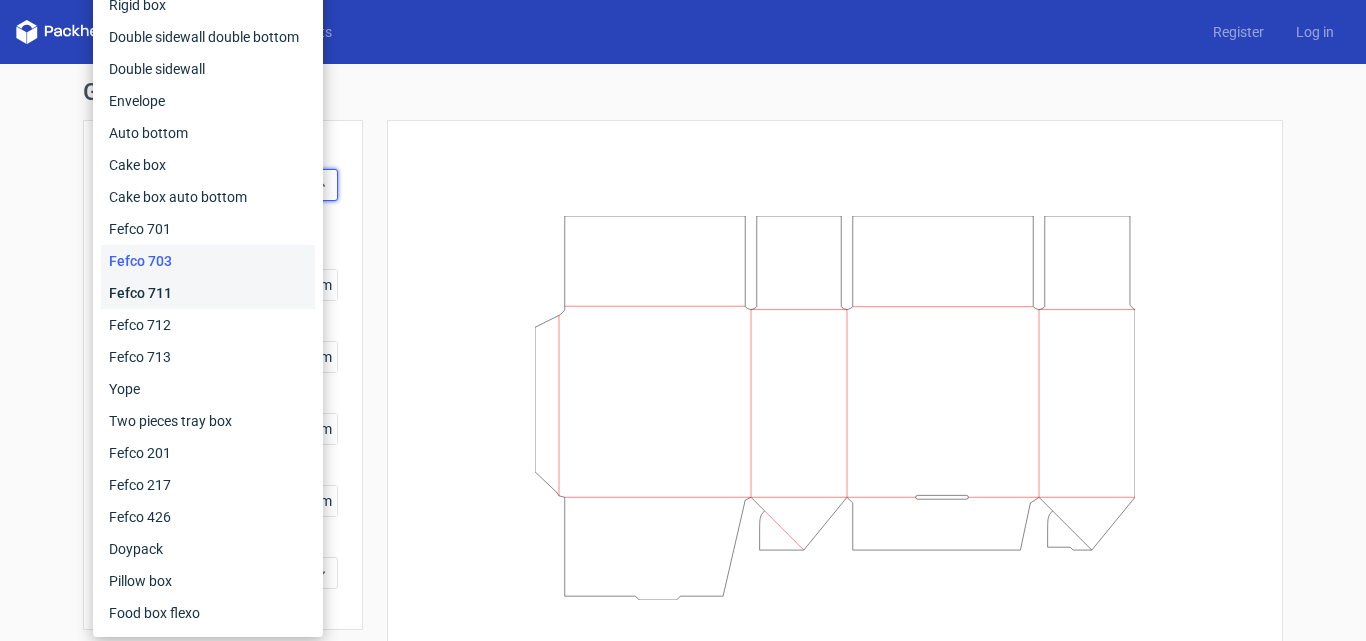 click on "Fefco 711" at bounding box center [208, 293] 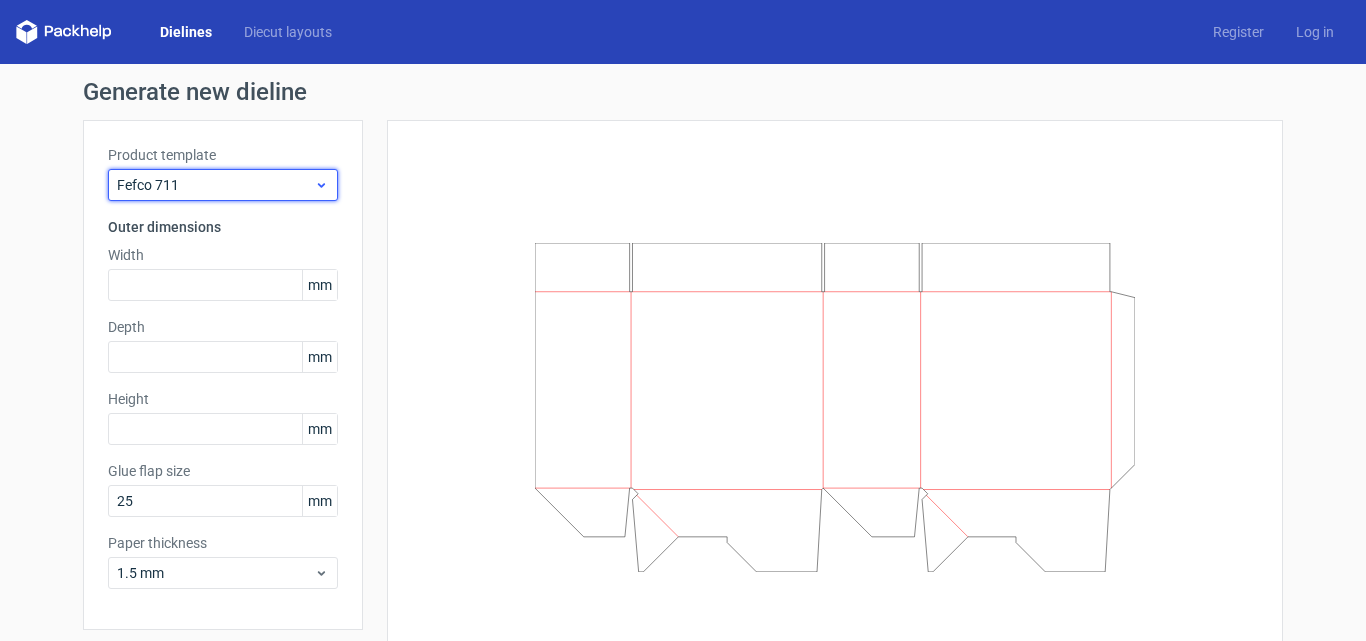 click on "Fefco 711" at bounding box center (215, 185) 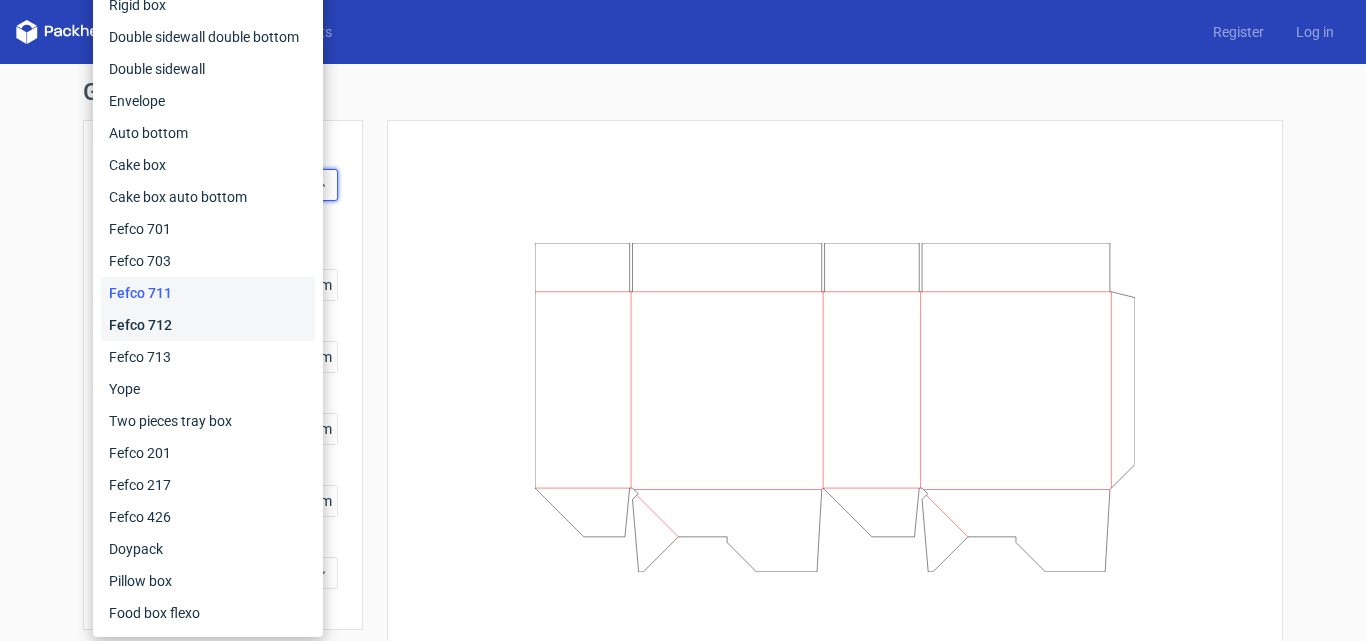 click on "Fefco 712" at bounding box center (208, 325) 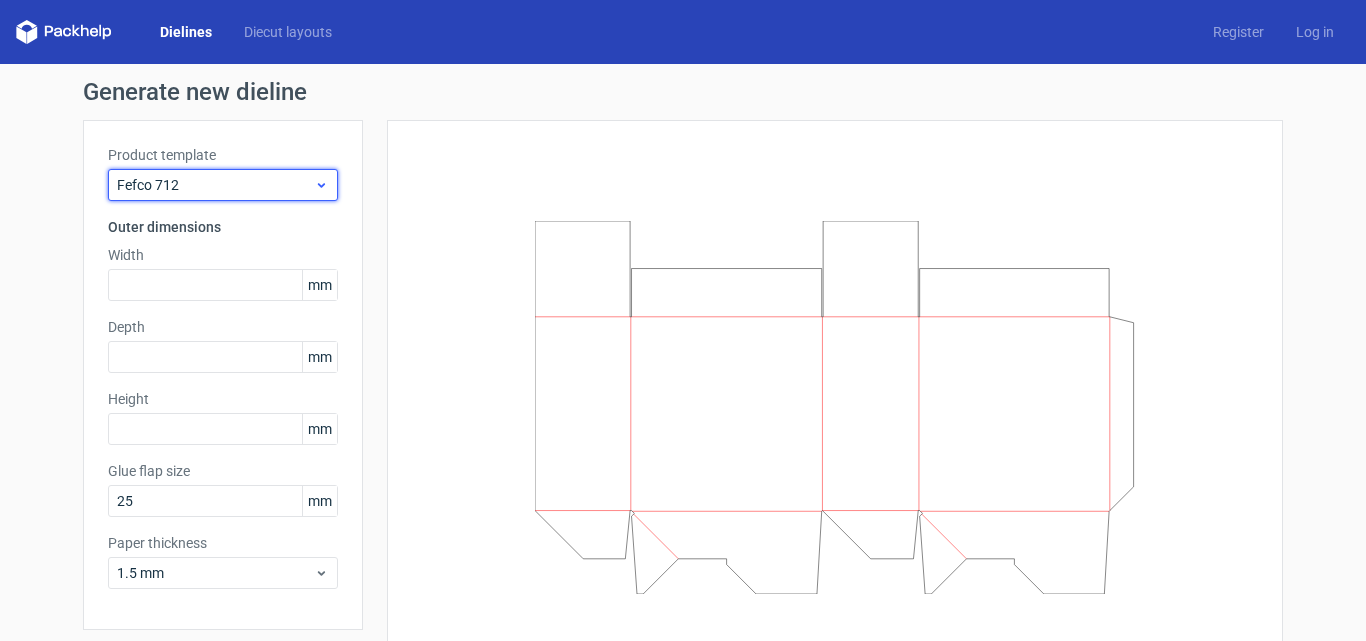 click on "Fefco 712" at bounding box center (215, 185) 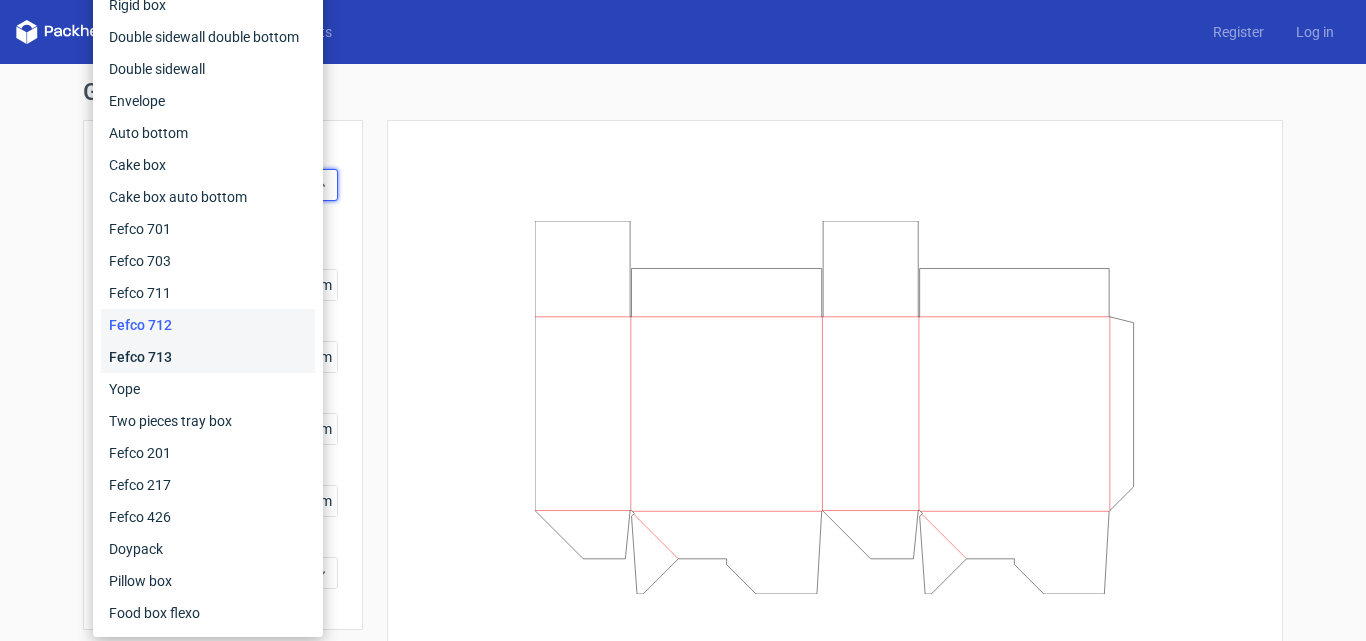 click on "Fefco 713" at bounding box center [208, 357] 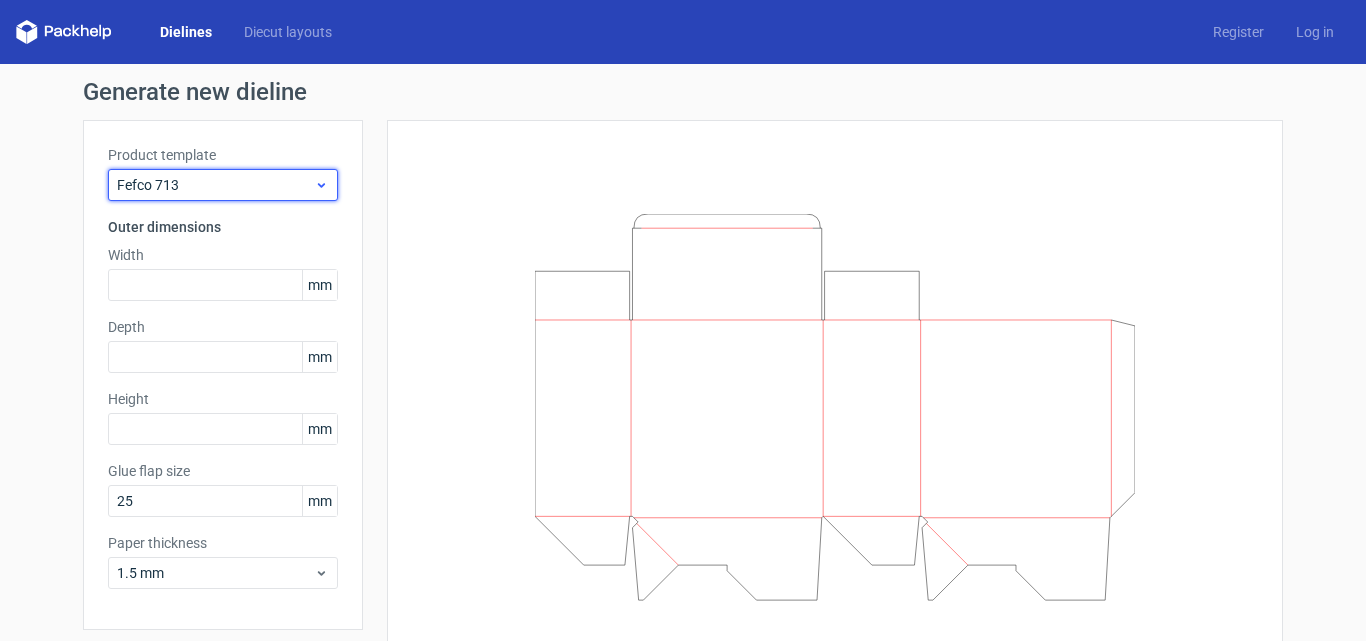 click on "Fefco 713" at bounding box center (223, 185) 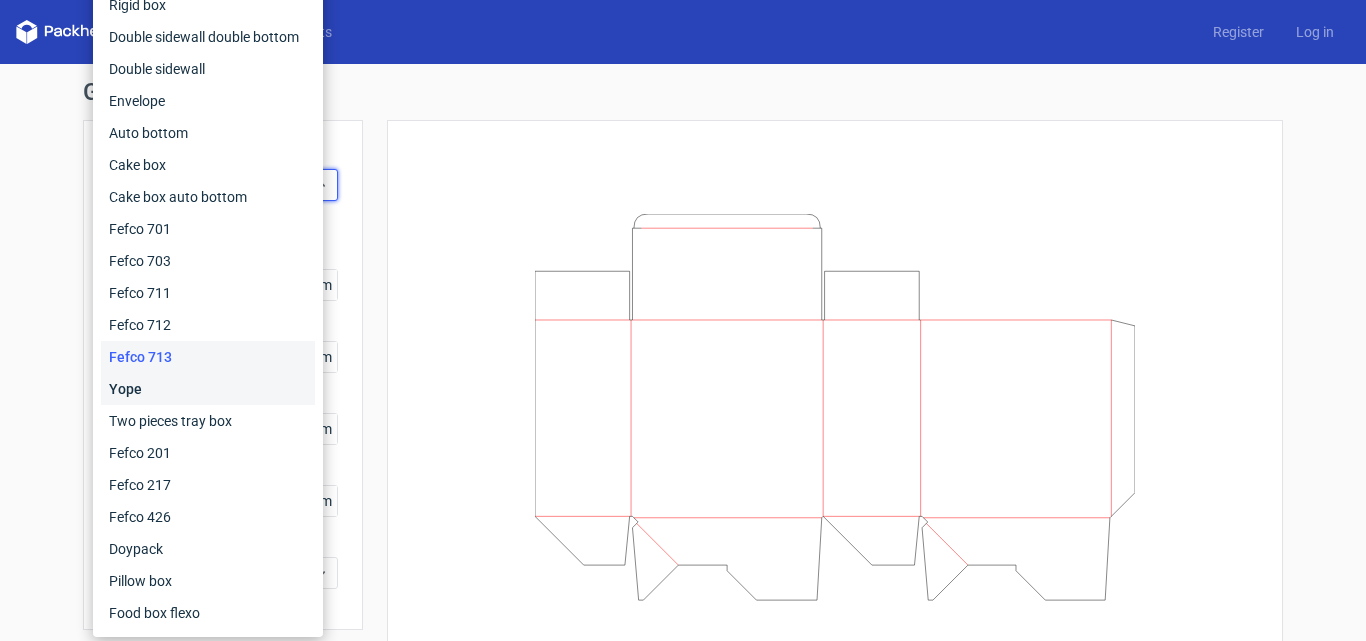 click on "Yope" at bounding box center (208, 389) 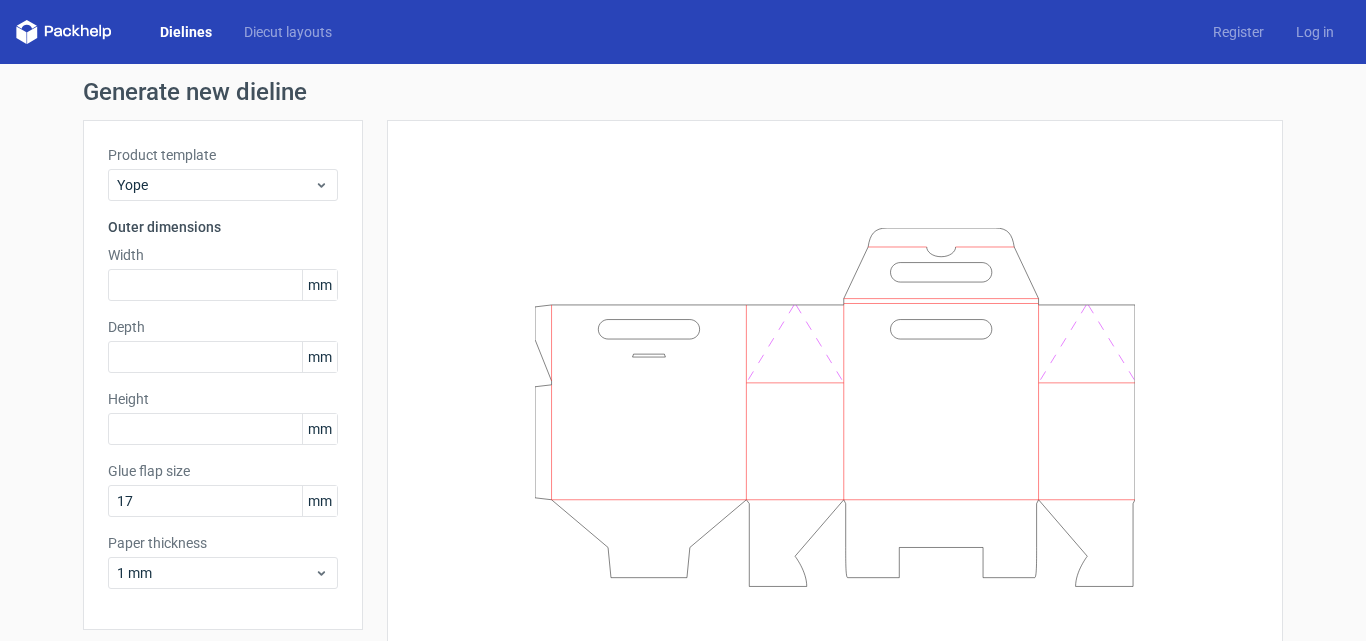 click on "Product template" at bounding box center [223, 155] 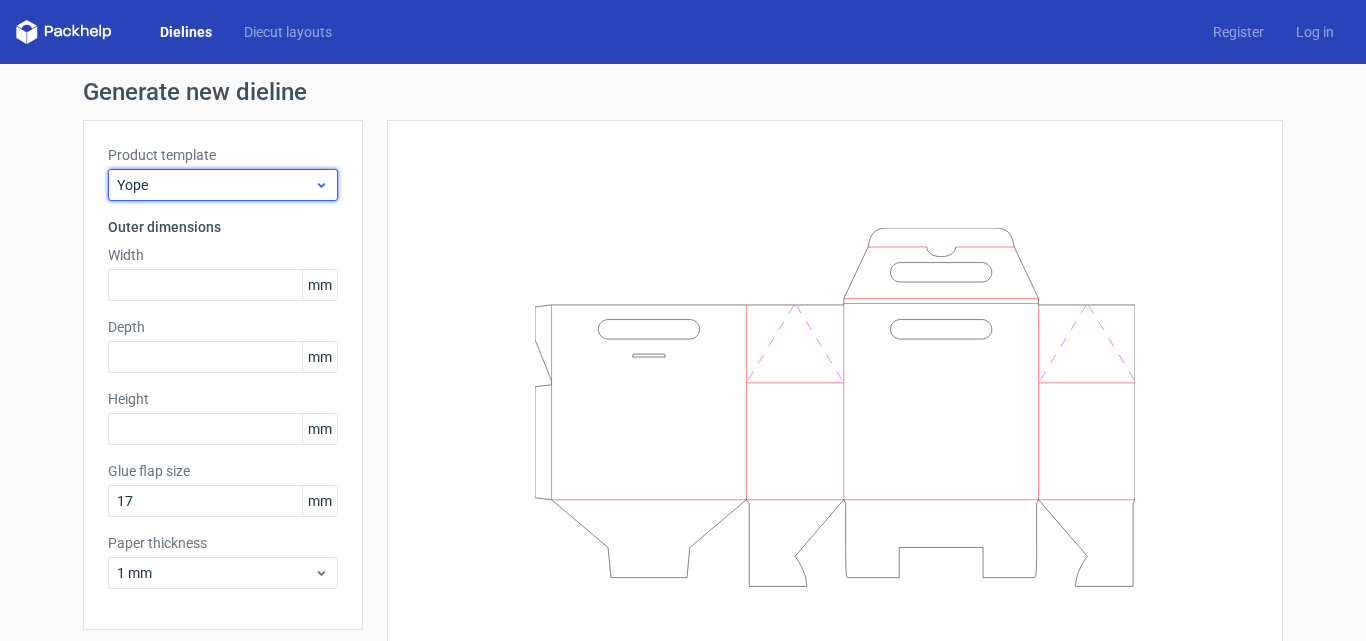 click on "Yope" at bounding box center [215, 185] 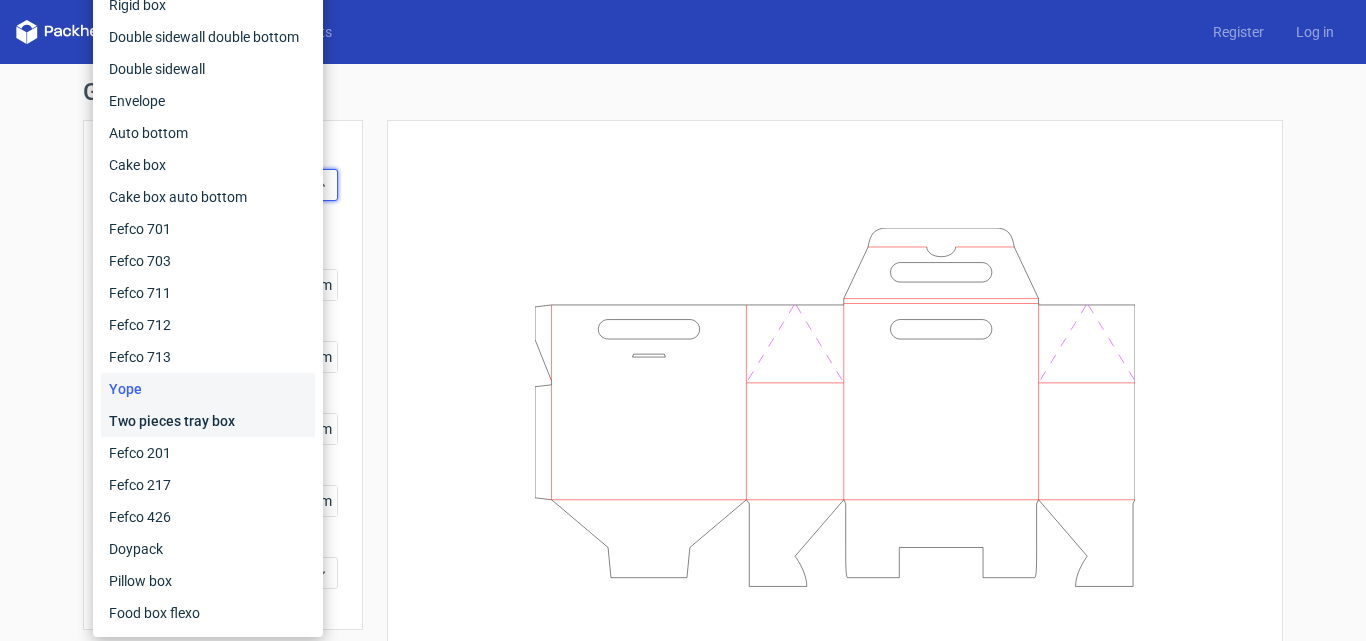 click on "Two pieces tray box" at bounding box center [208, 421] 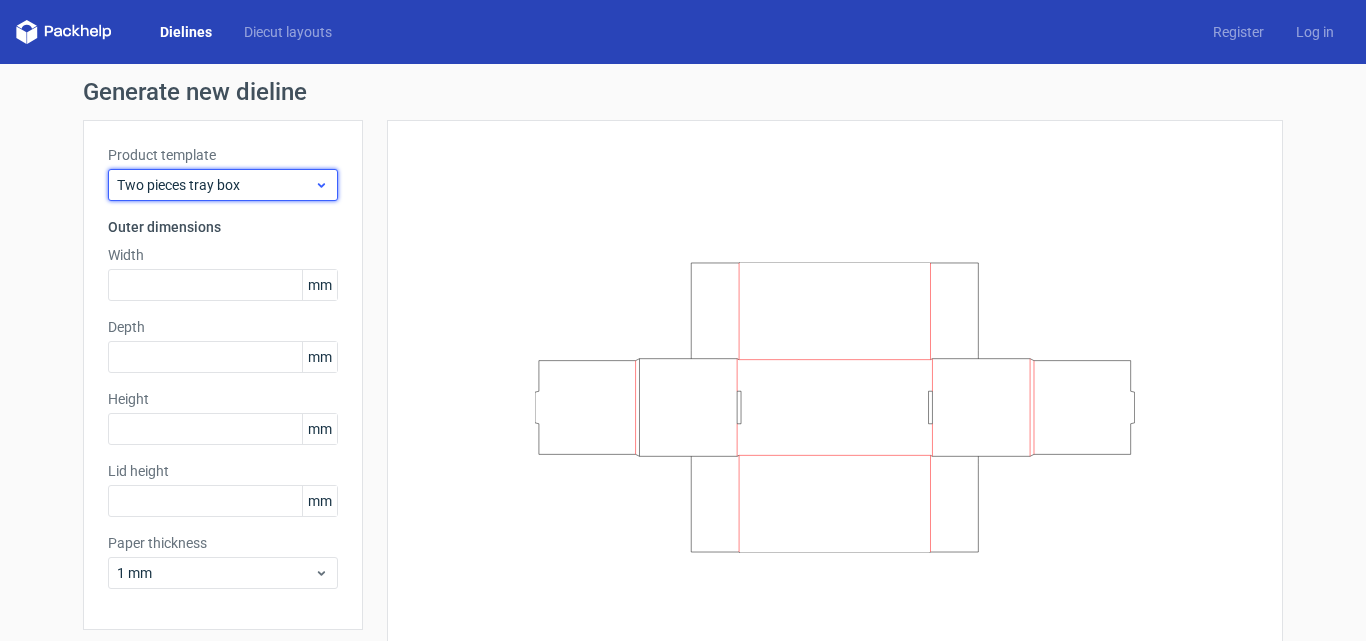 click on "Two pieces tray box" at bounding box center [215, 185] 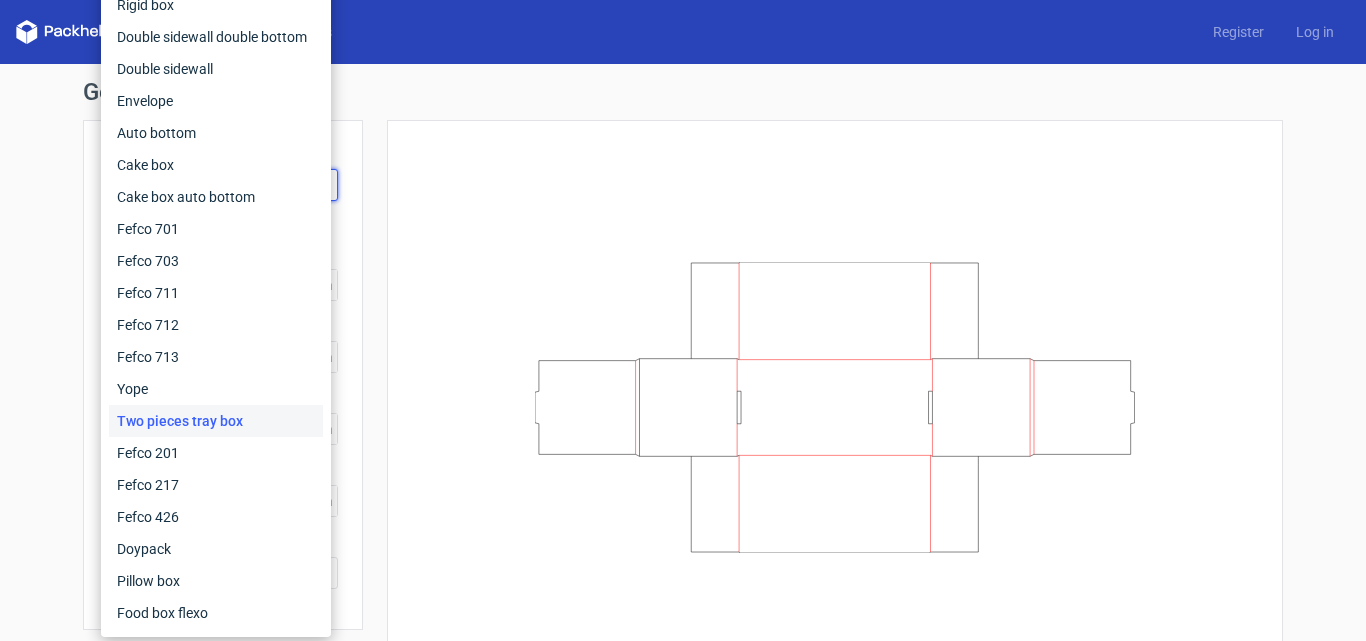 scroll, scrollTop: 70, scrollLeft: 0, axis: vertical 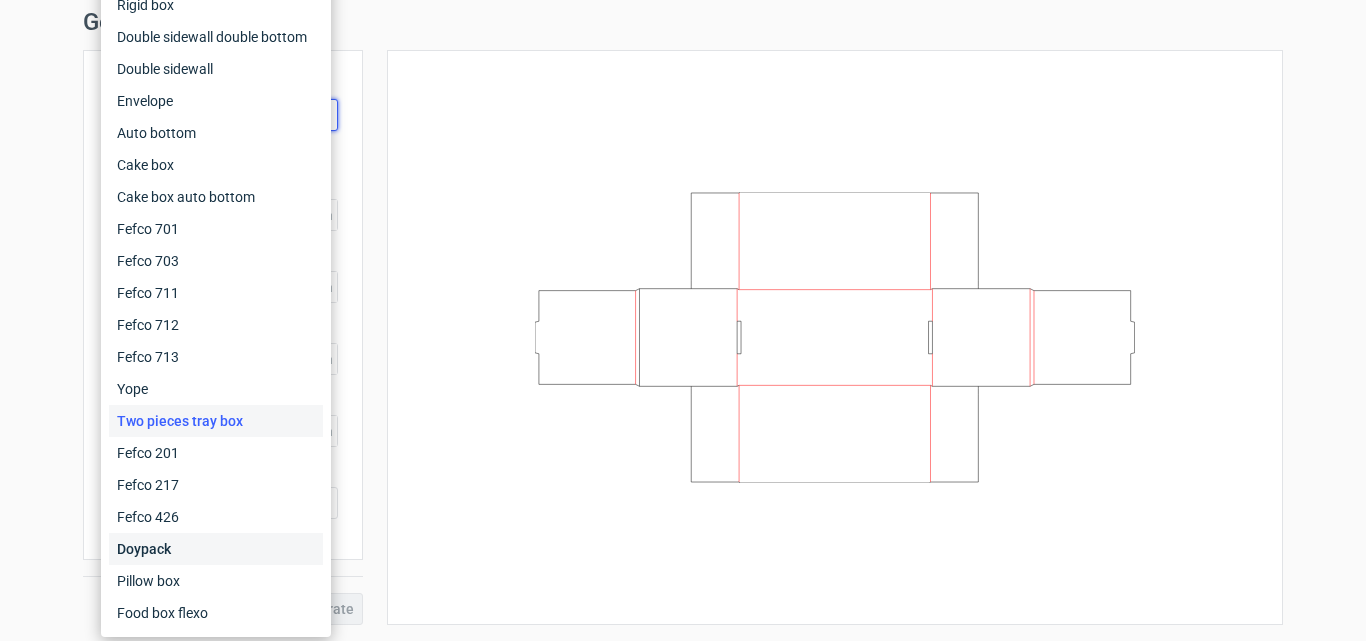 click on "Doypack" at bounding box center (216, 549) 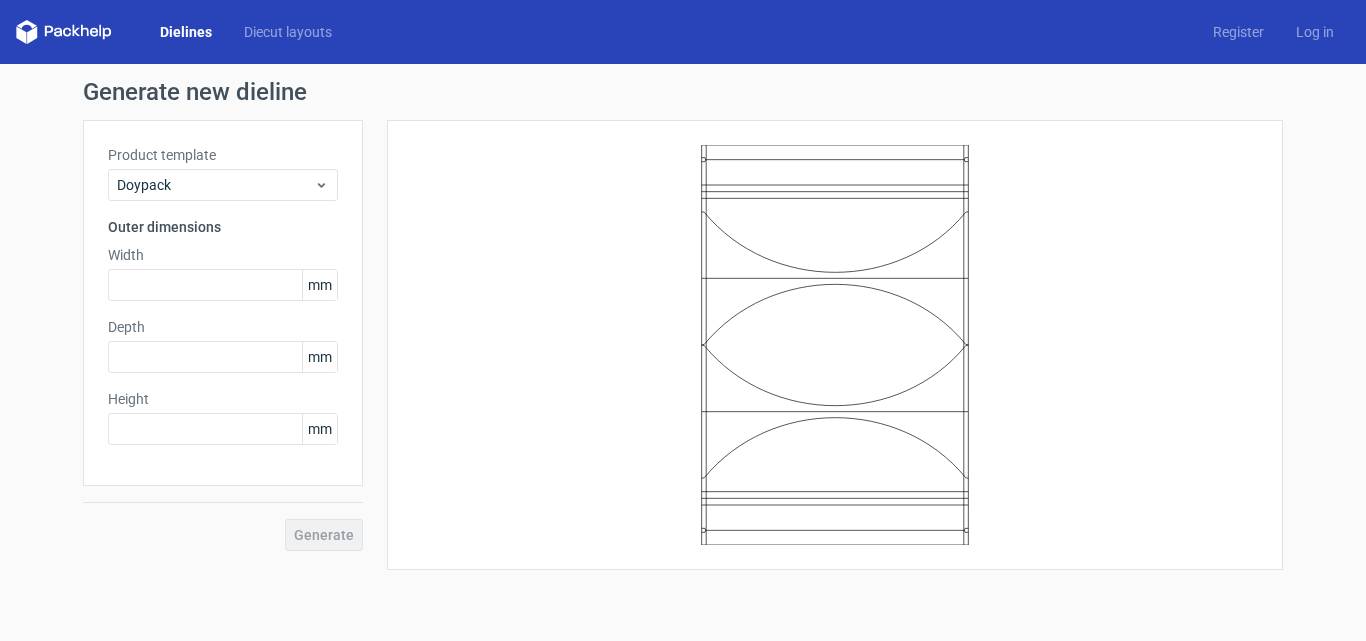 scroll, scrollTop: 0, scrollLeft: 0, axis: both 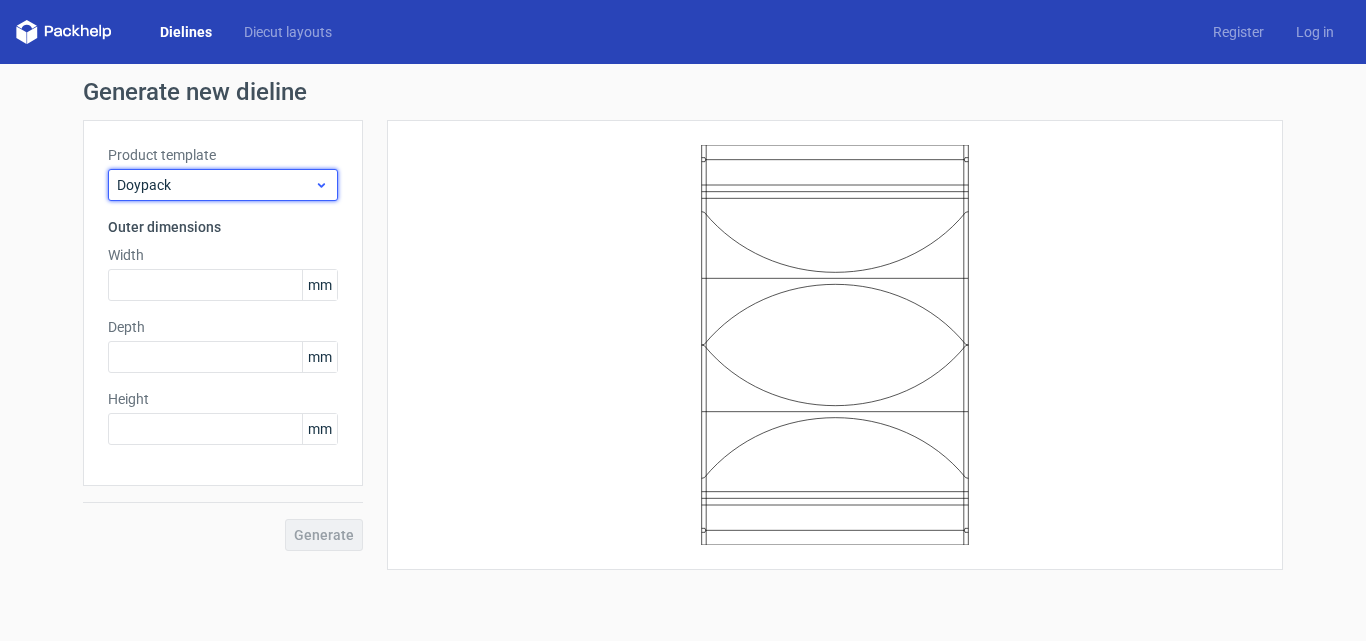 click on "Doypack" at bounding box center (215, 185) 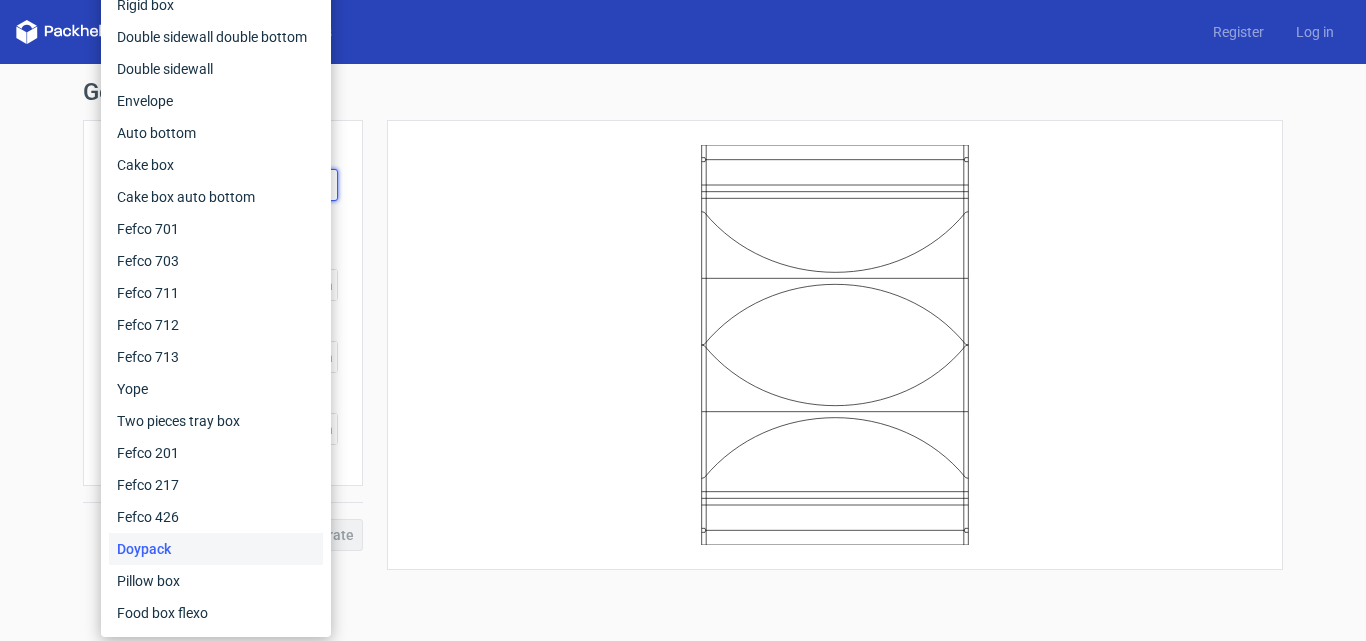 click 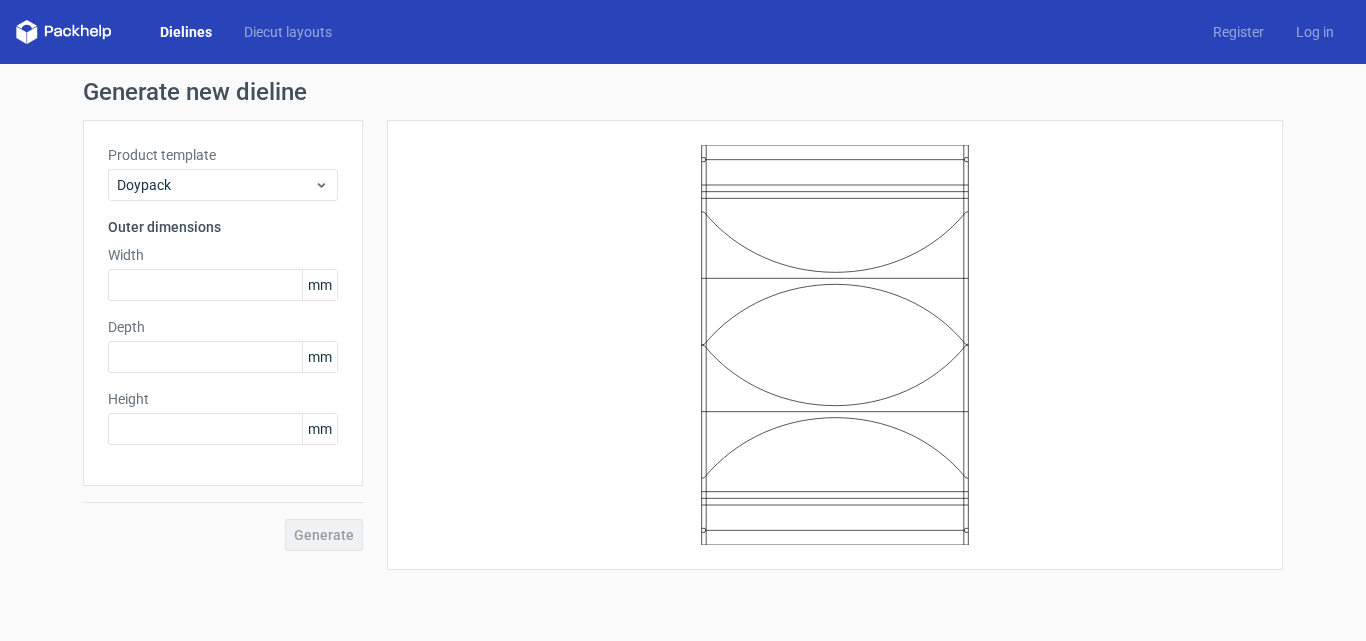 click on "Dielines Diecut layouts Register Log in" at bounding box center [683, 32] 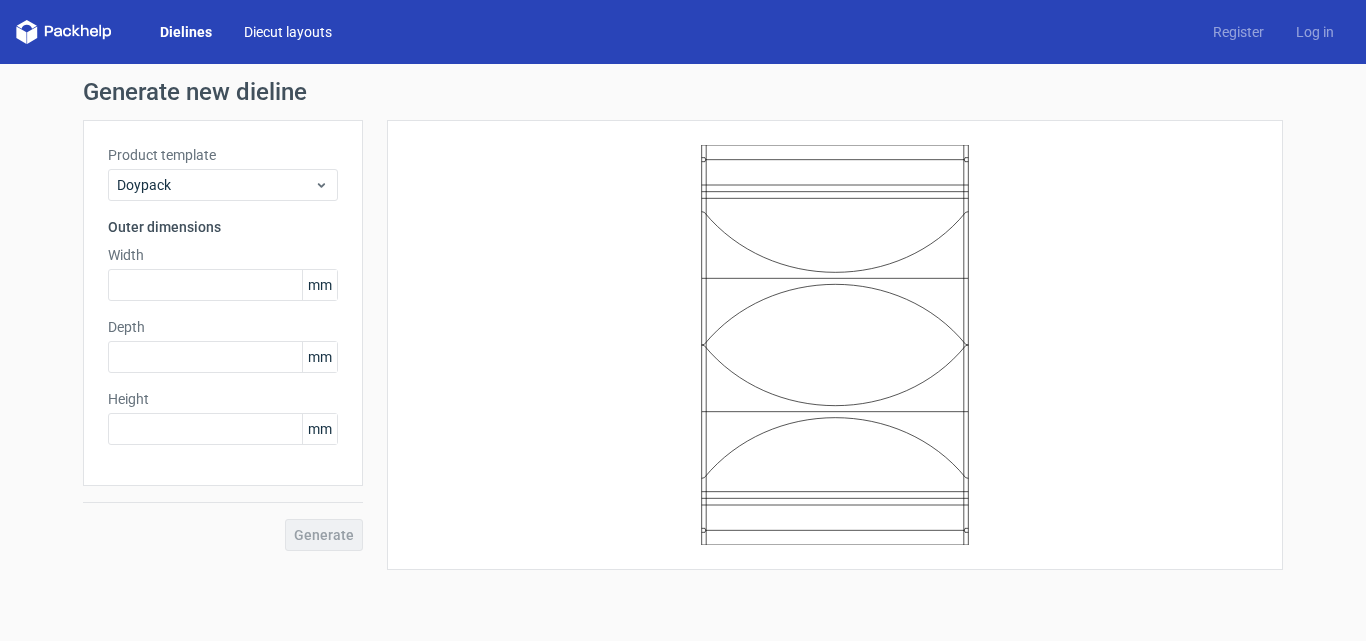 click on "Diecut layouts" at bounding box center (288, 32) 